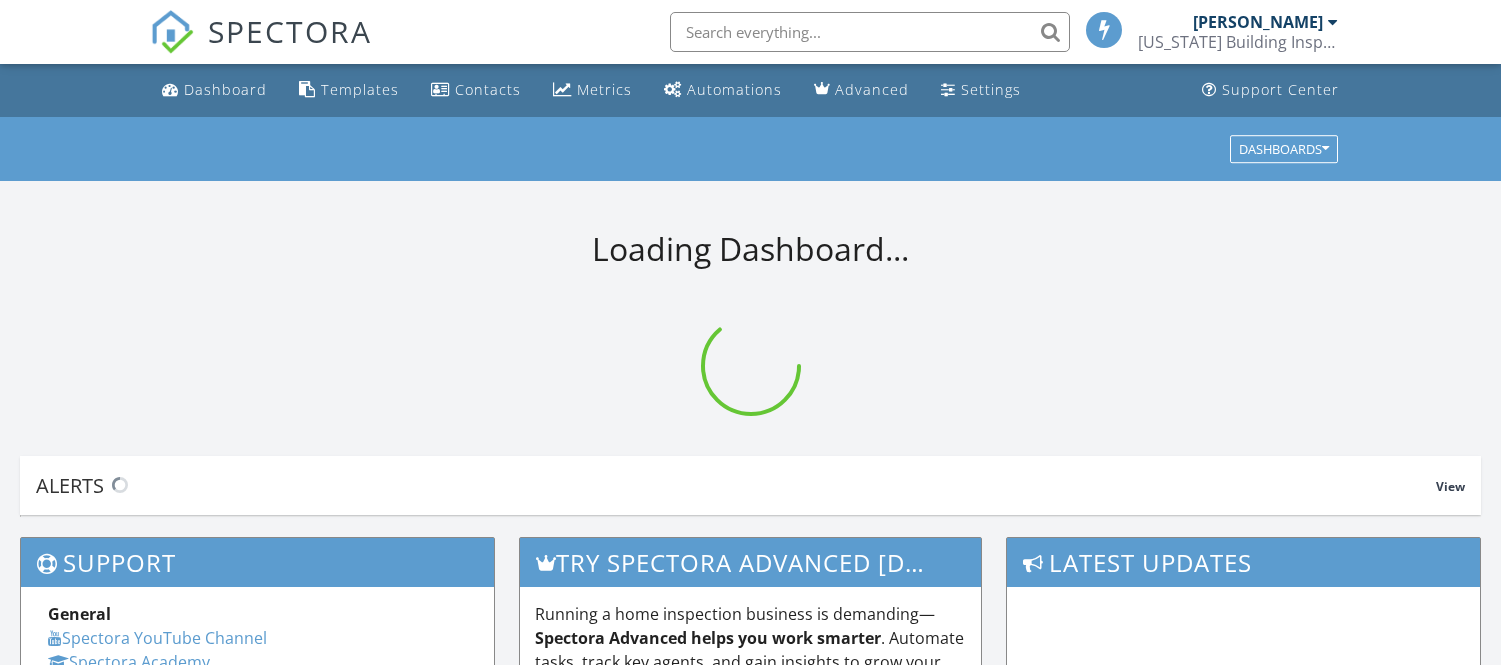 scroll, scrollTop: 0, scrollLeft: 0, axis: both 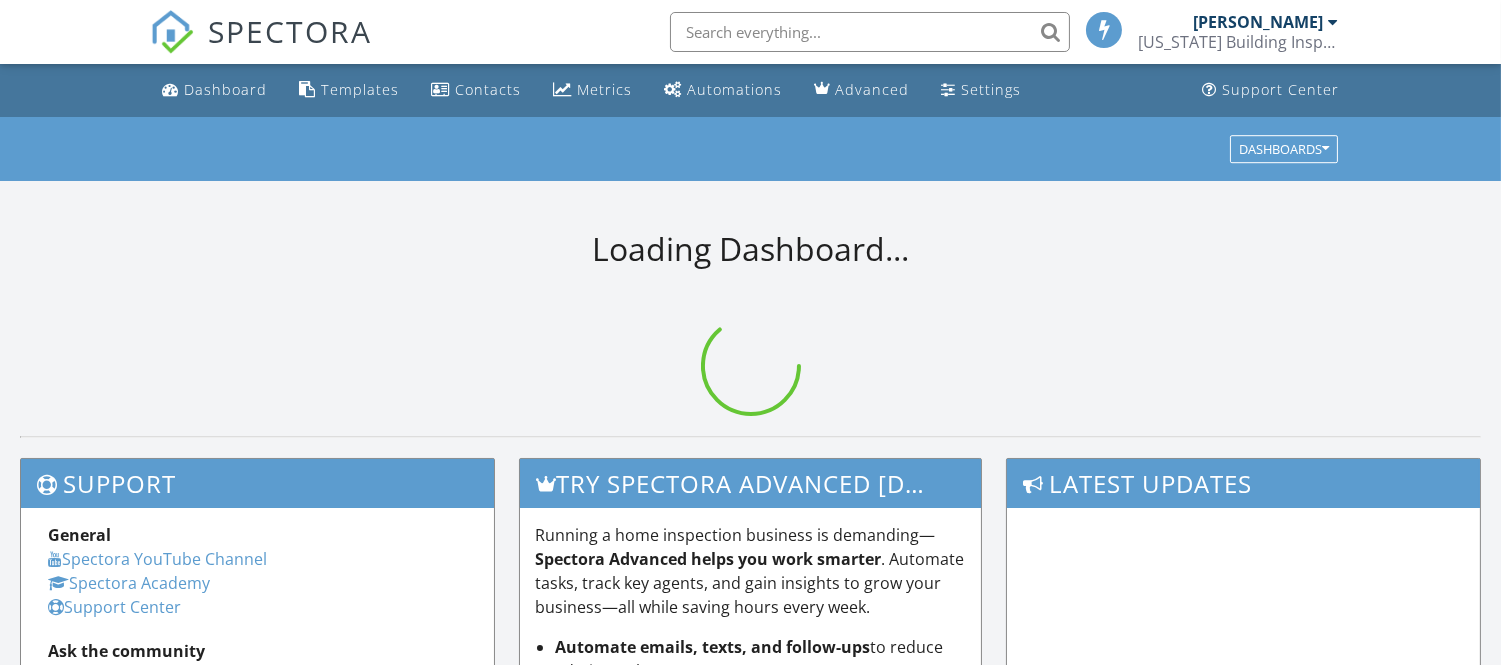 click at bounding box center (870, 32) 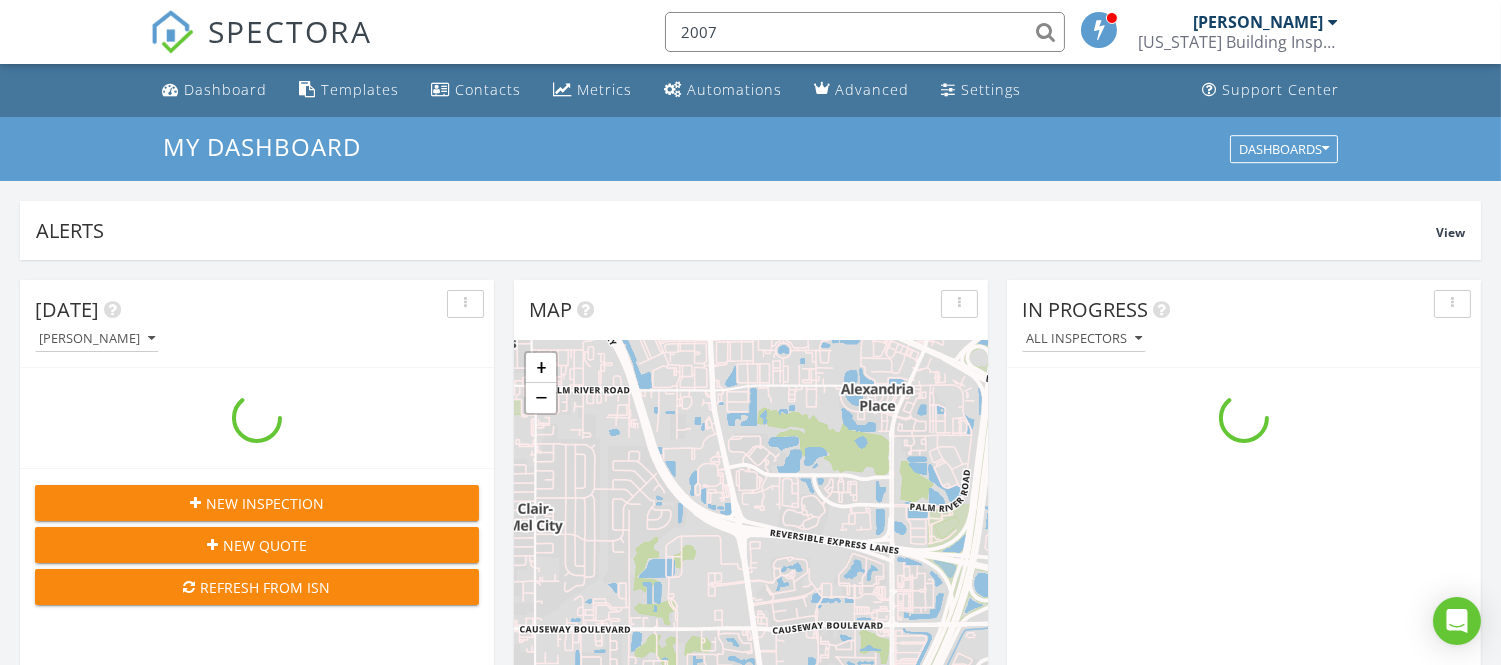scroll, scrollTop: 11, scrollLeft: 10, axis: both 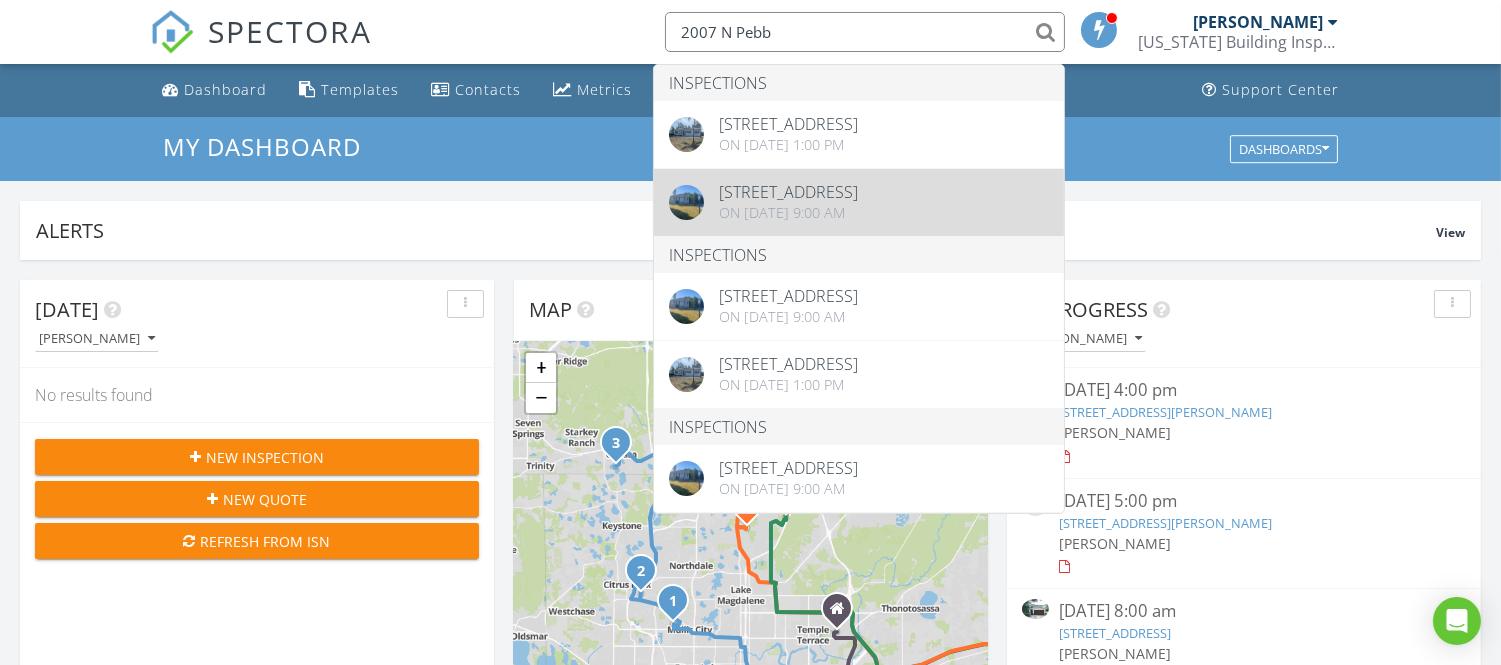 type on "2007 N Pebb" 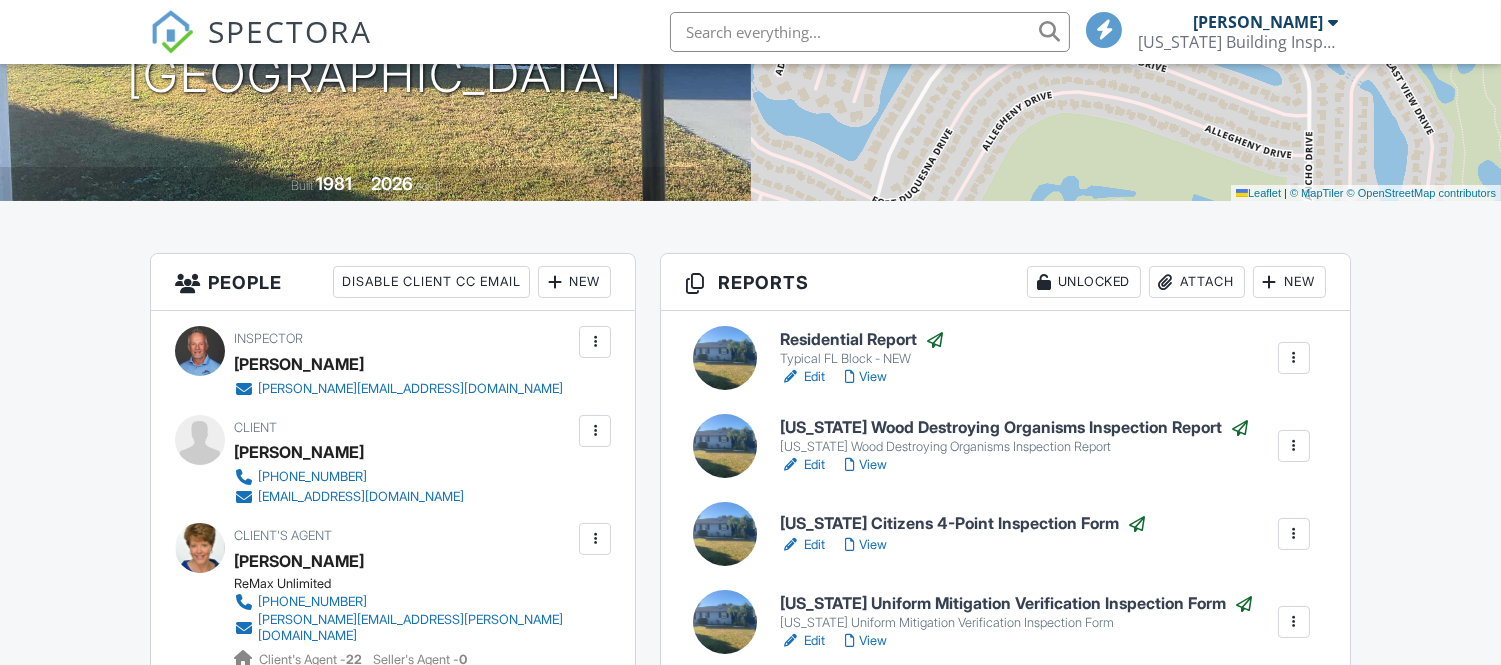 scroll, scrollTop: 333, scrollLeft: 0, axis: vertical 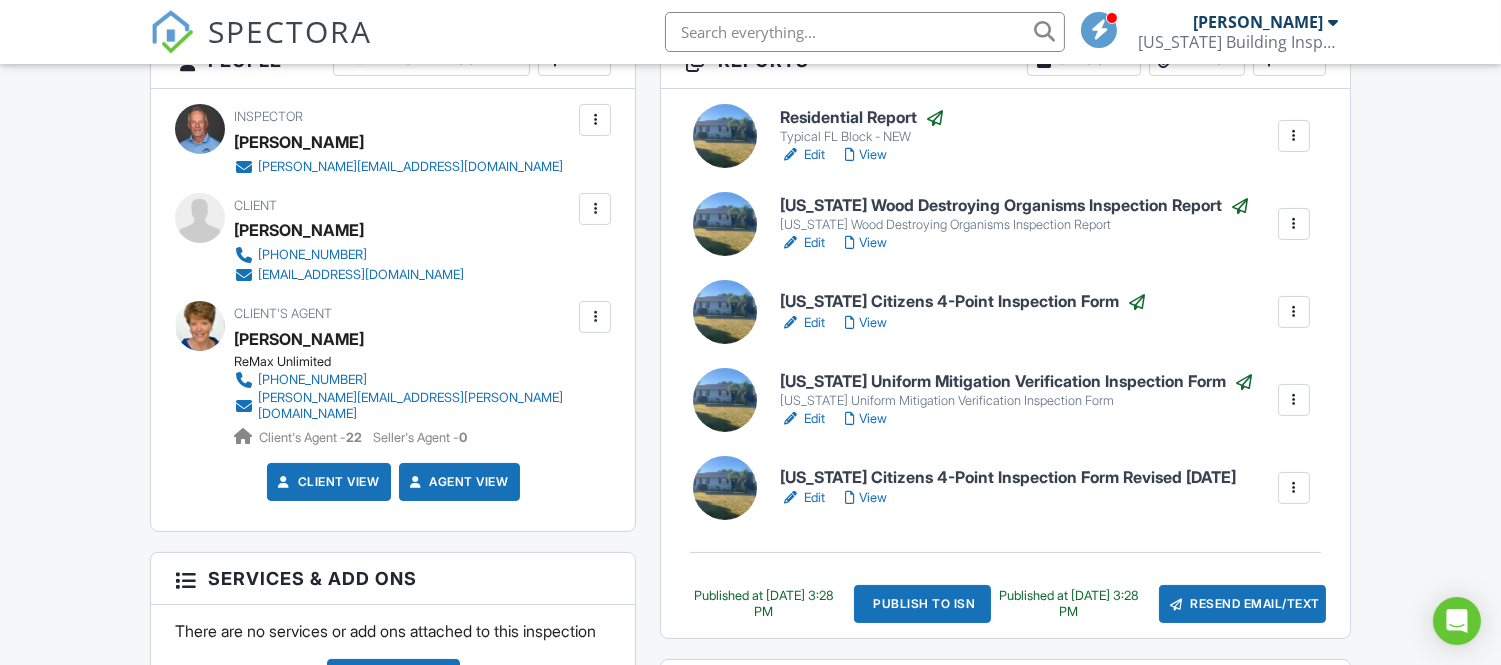 click on "View" at bounding box center (866, 155) 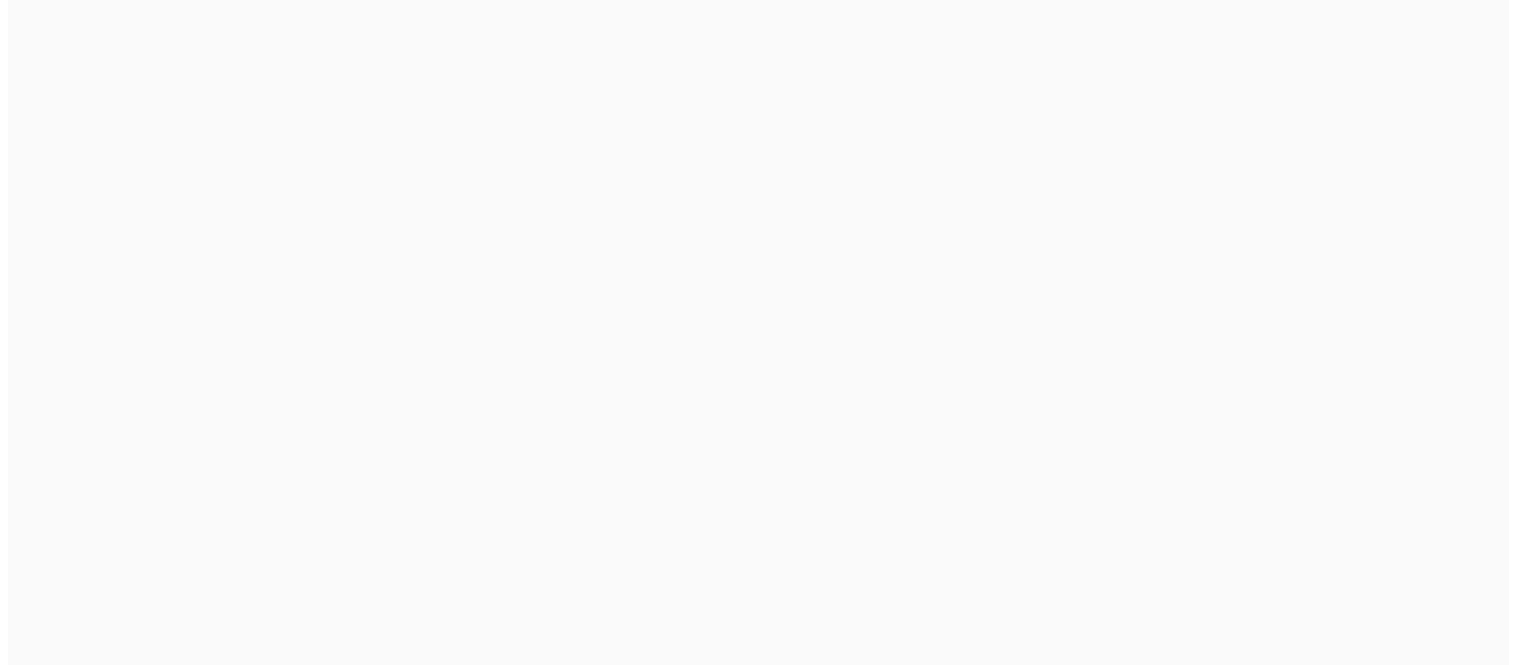 scroll, scrollTop: 0, scrollLeft: 0, axis: both 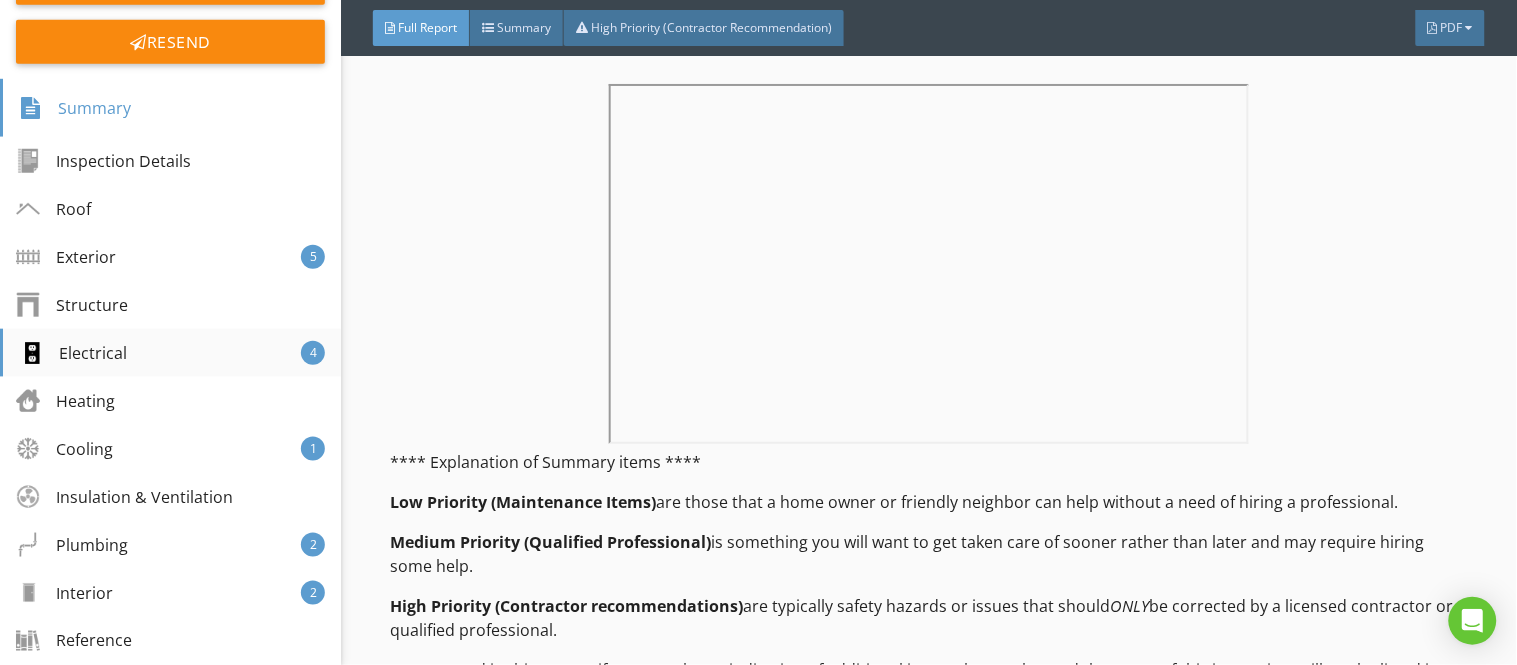 click on "Electrical
4" at bounding box center [170, 353] 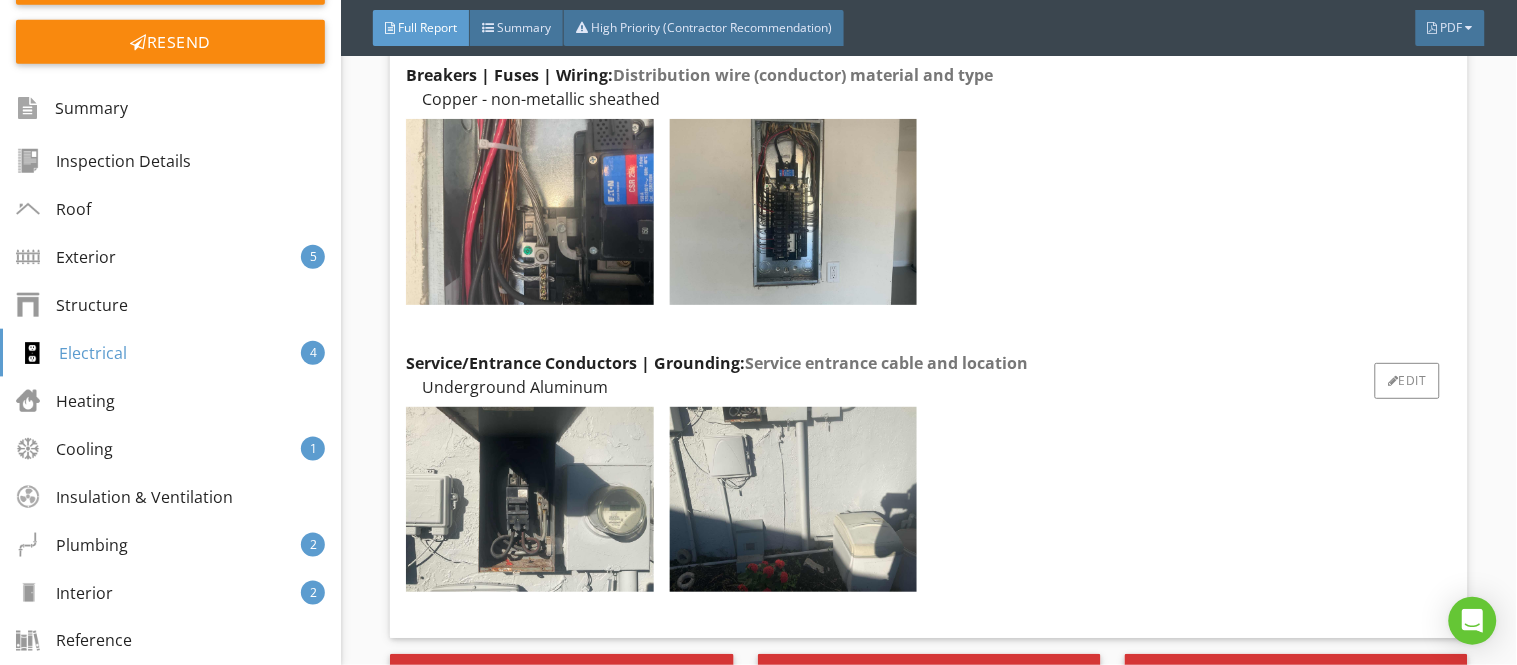 scroll, scrollTop: 6885, scrollLeft: 0, axis: vertical 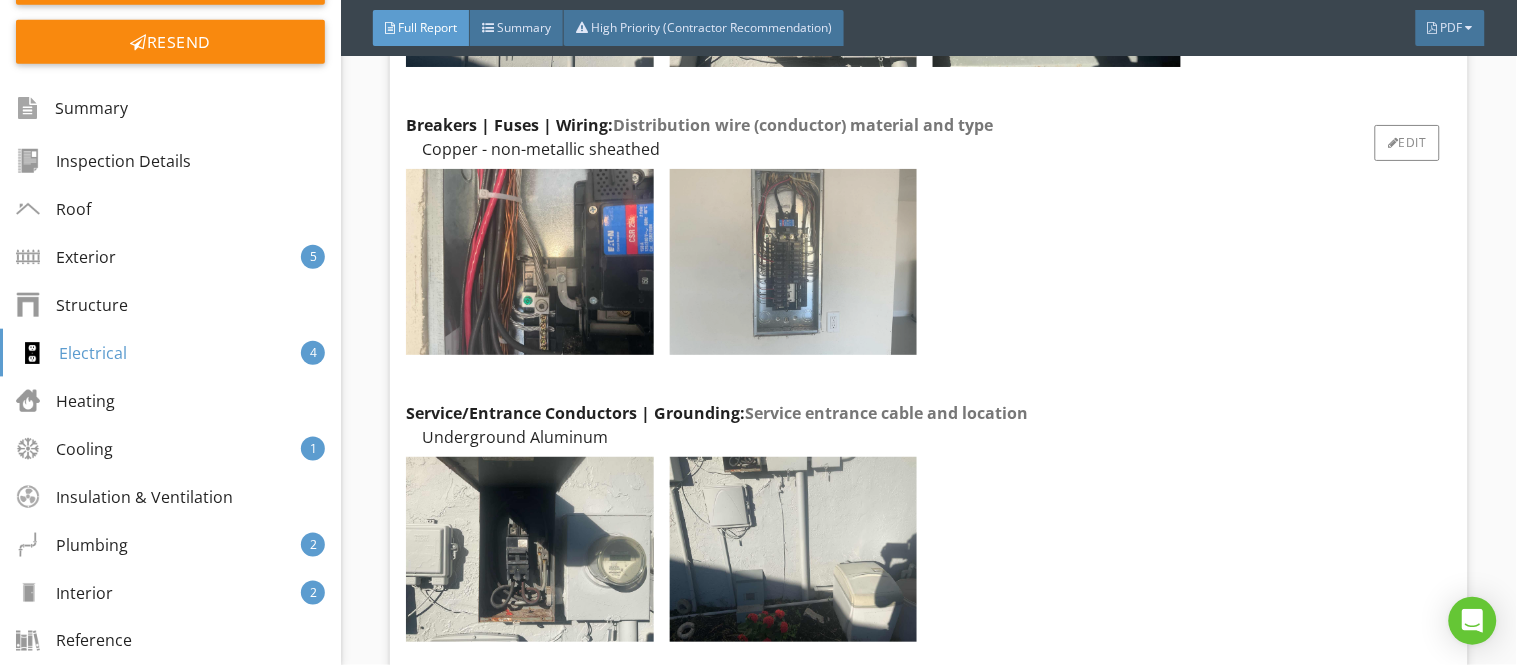 click at bounding box center [793, 262] 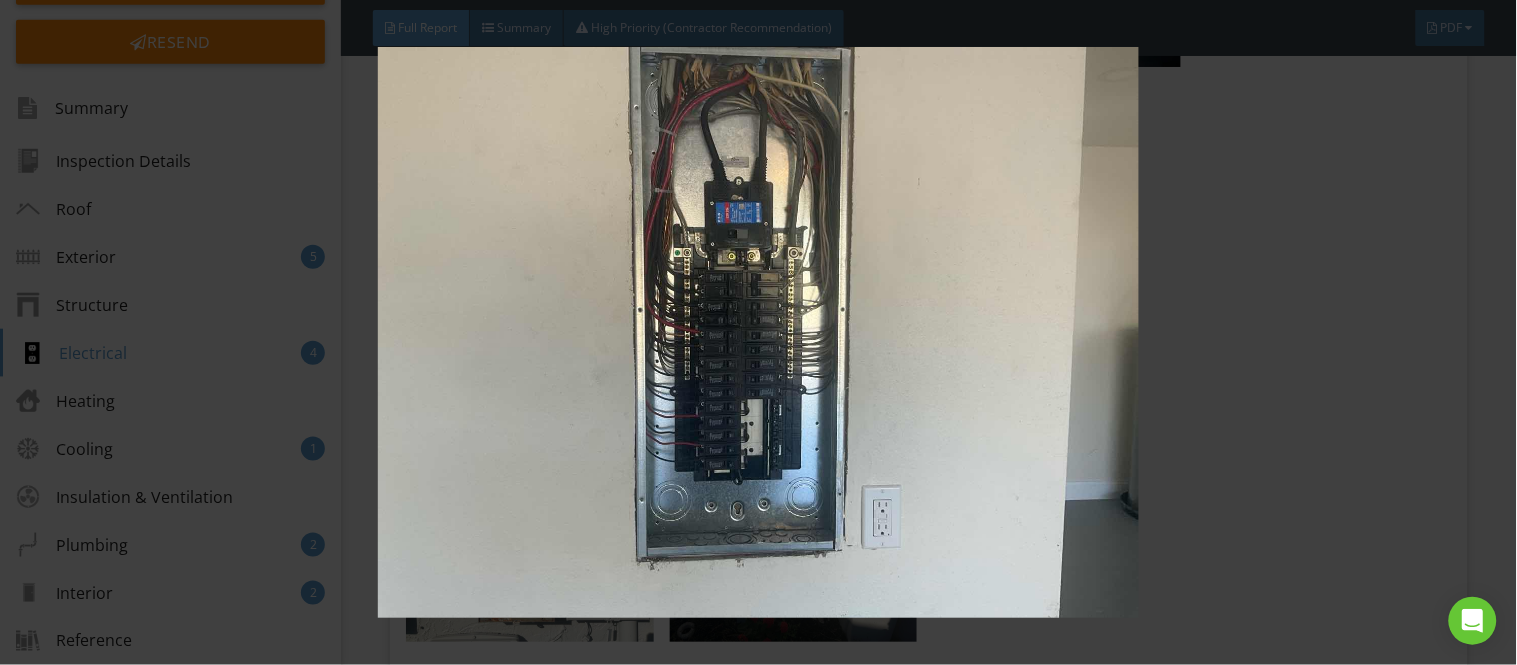 click at bounding box center [758, 332] 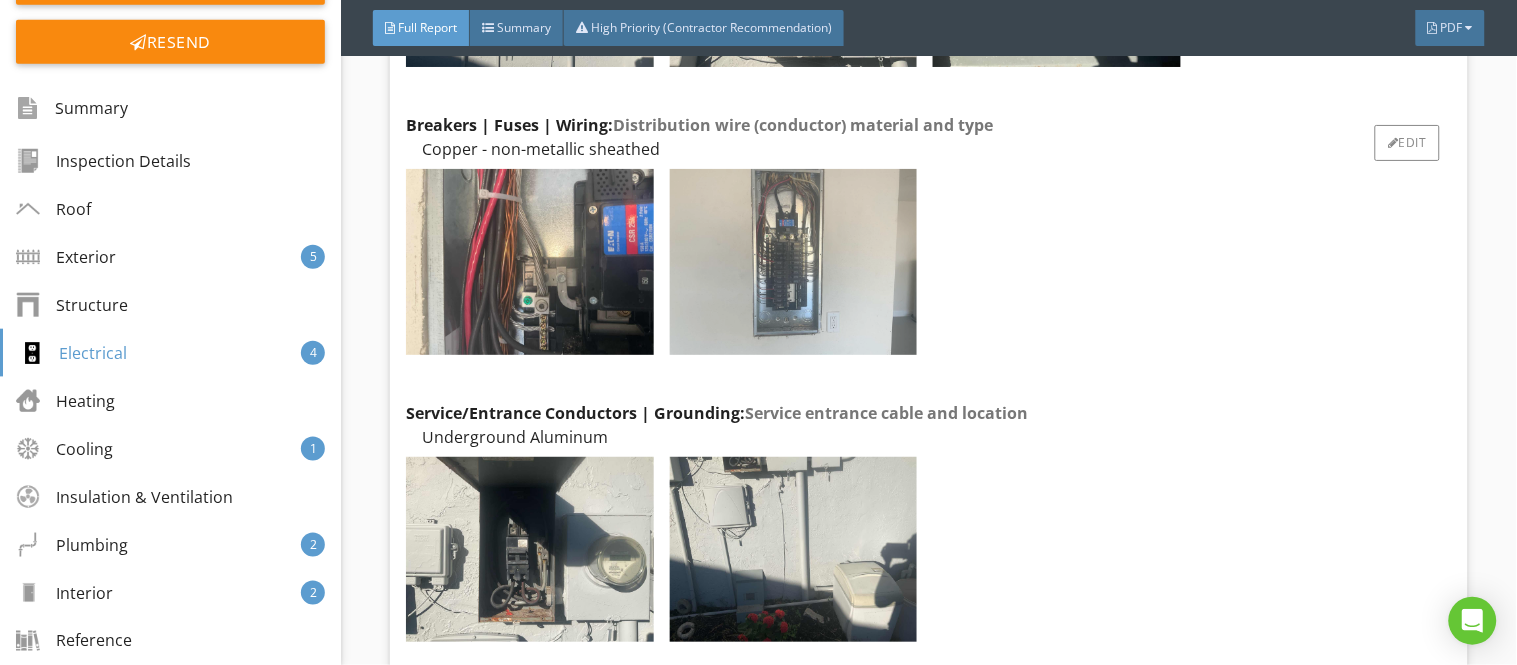 click at bounding box center [793, 262] 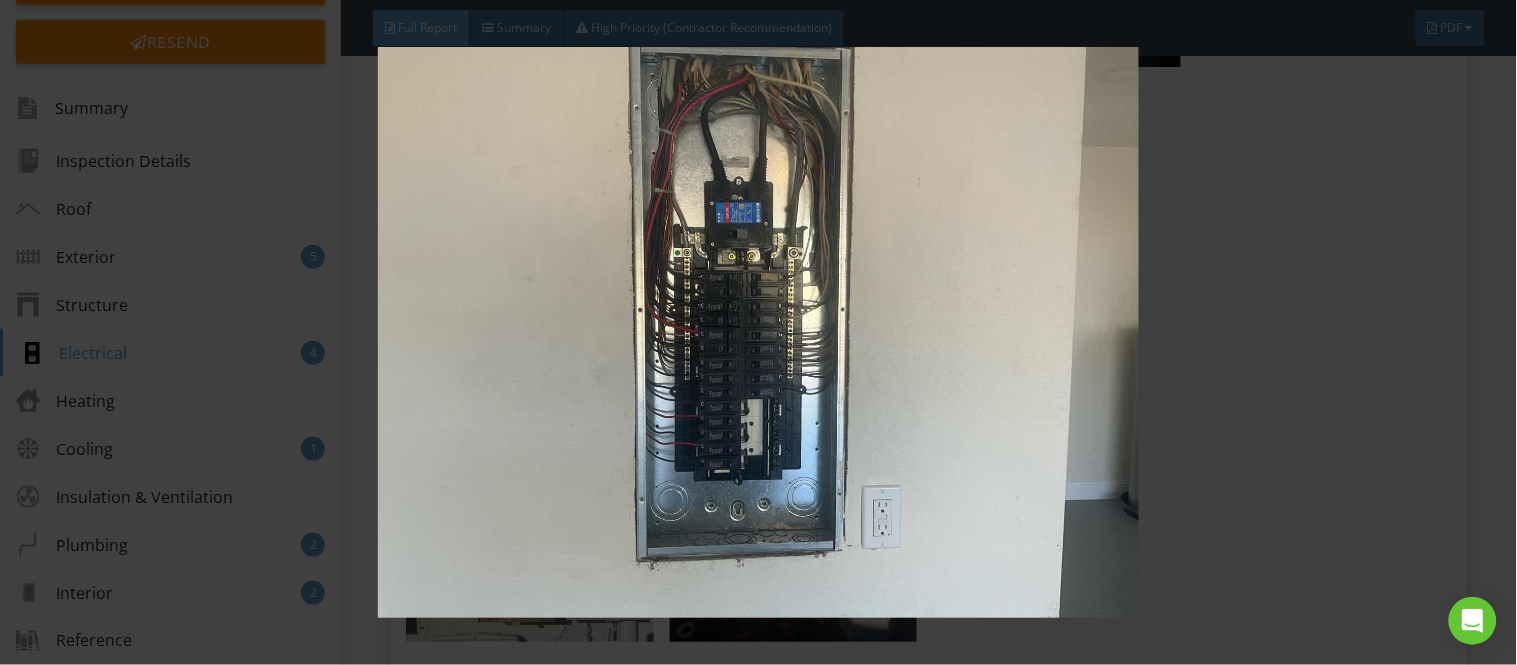 click at bounding box center [1502, 650] 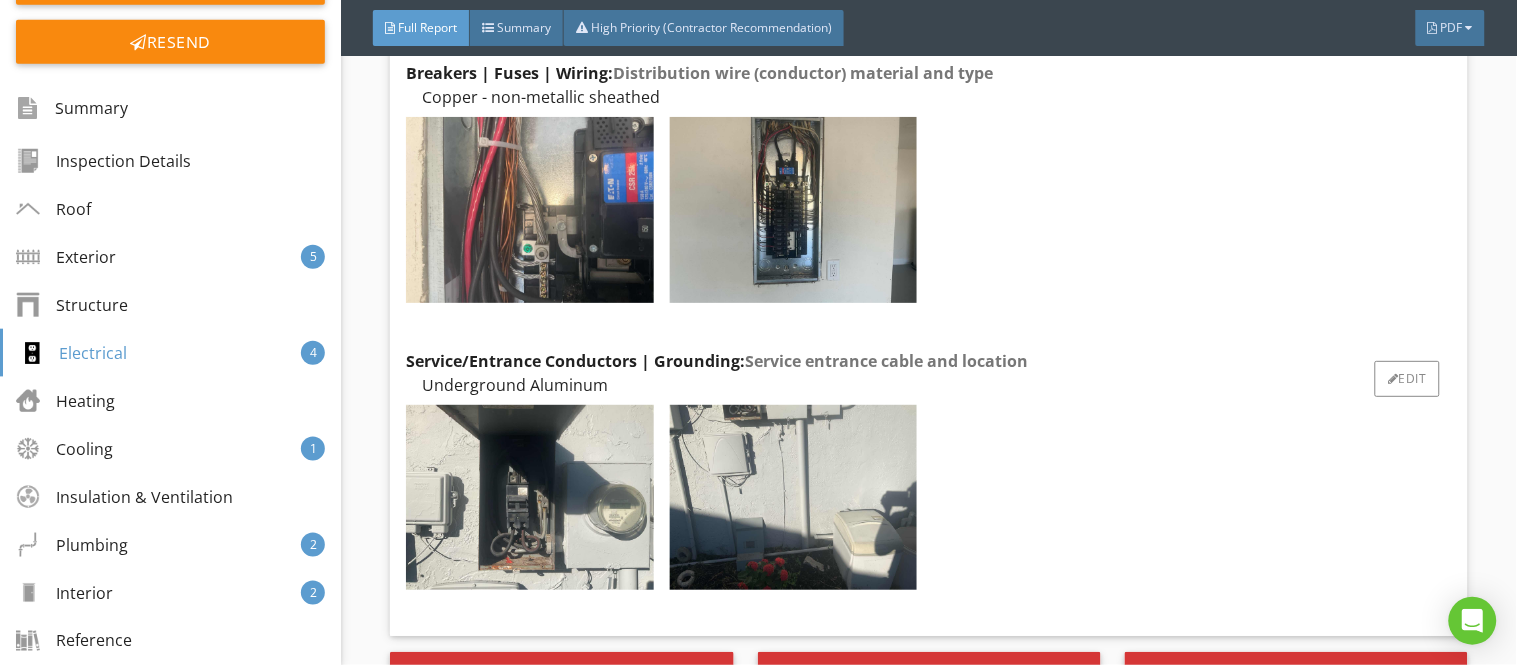 scroll, scrollTop: 6885, scrollLeft: 0, axis: vertical 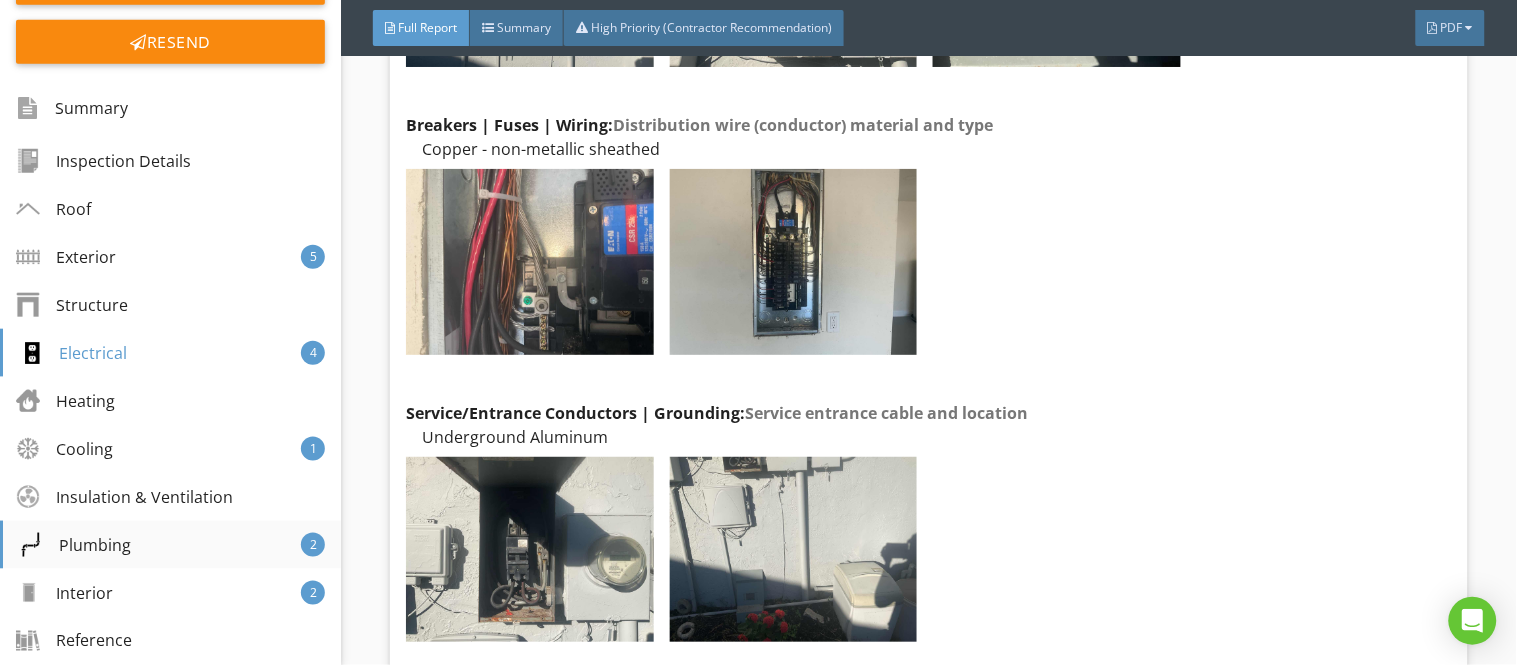 click on "Plumbing
2" at bounding box center (170, 545) 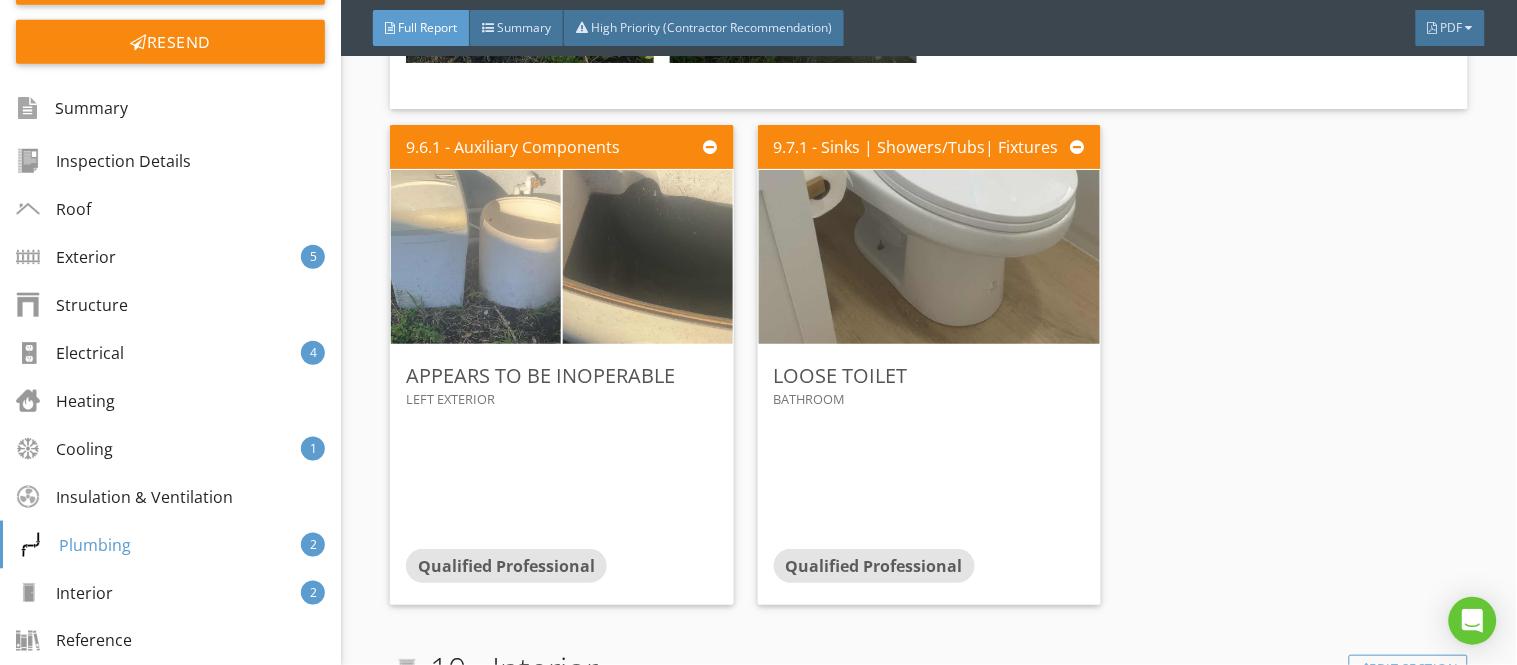 scroll, scrollTop: 14717, scrollLeft: 0, axis: vertical 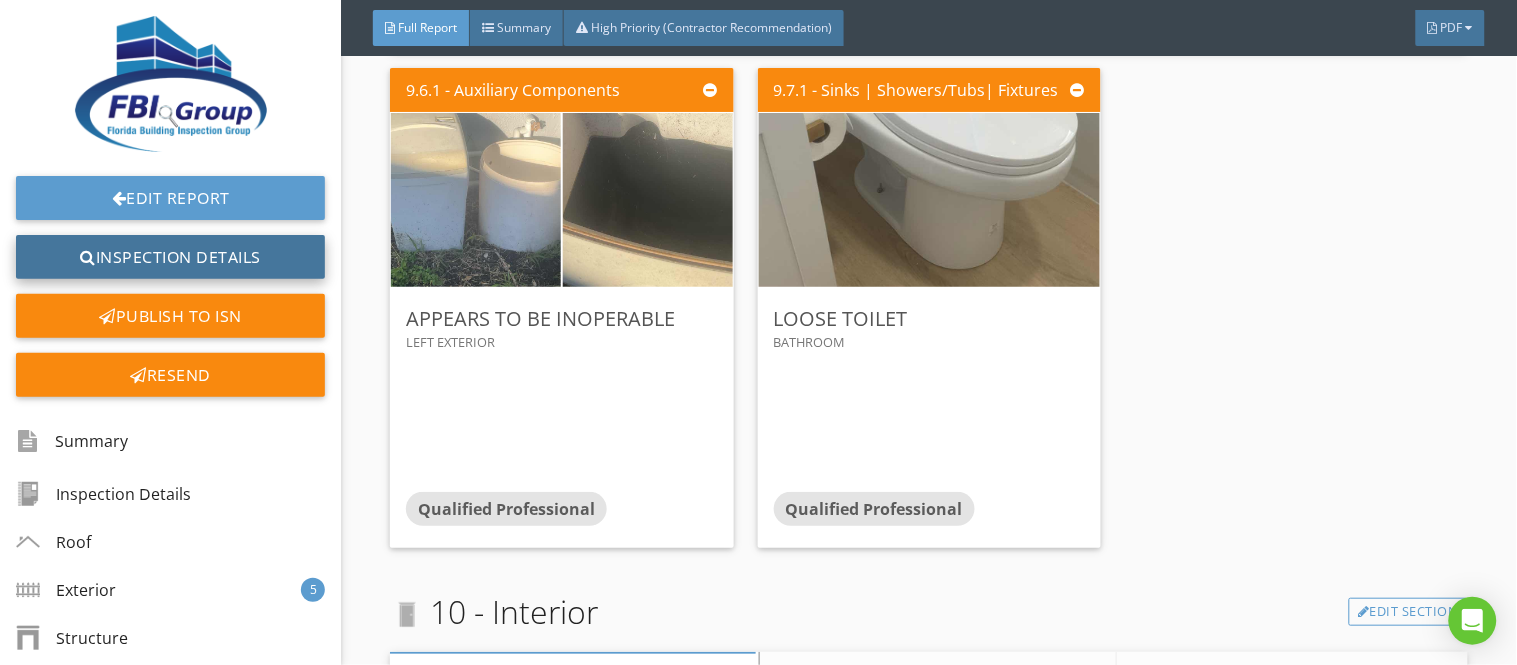 click on "Inspection Details" at bounding box center [170, 257] 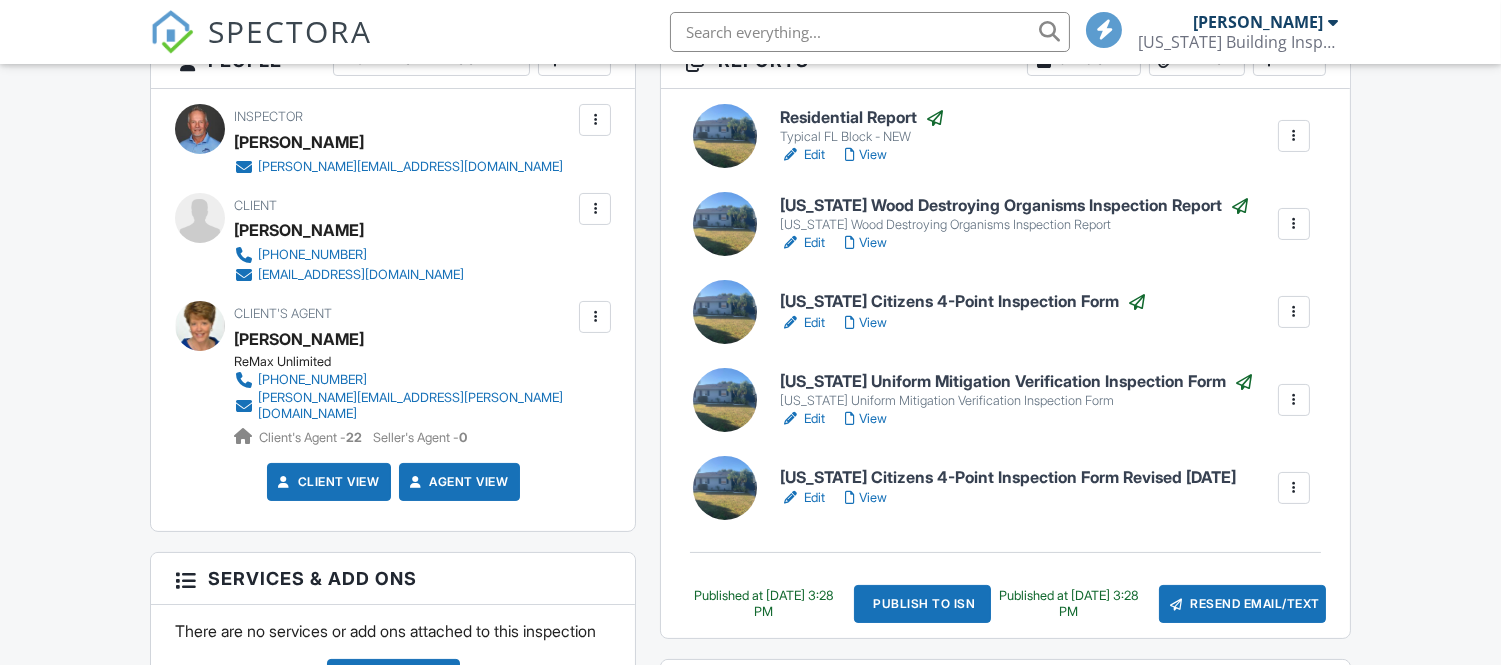 scroll, scrollTop: 555, scrollLeft: 0, axis: vertical 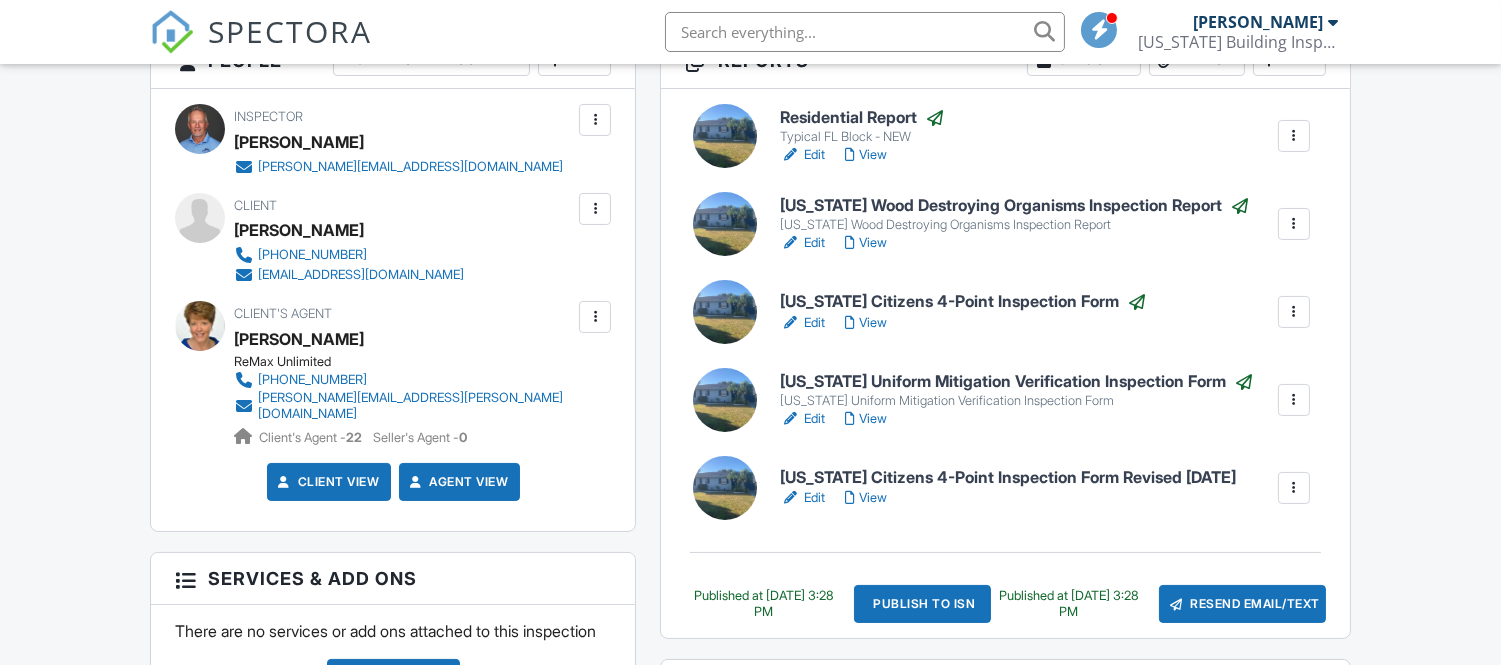 click on "View" at bounding box center [866, 323] 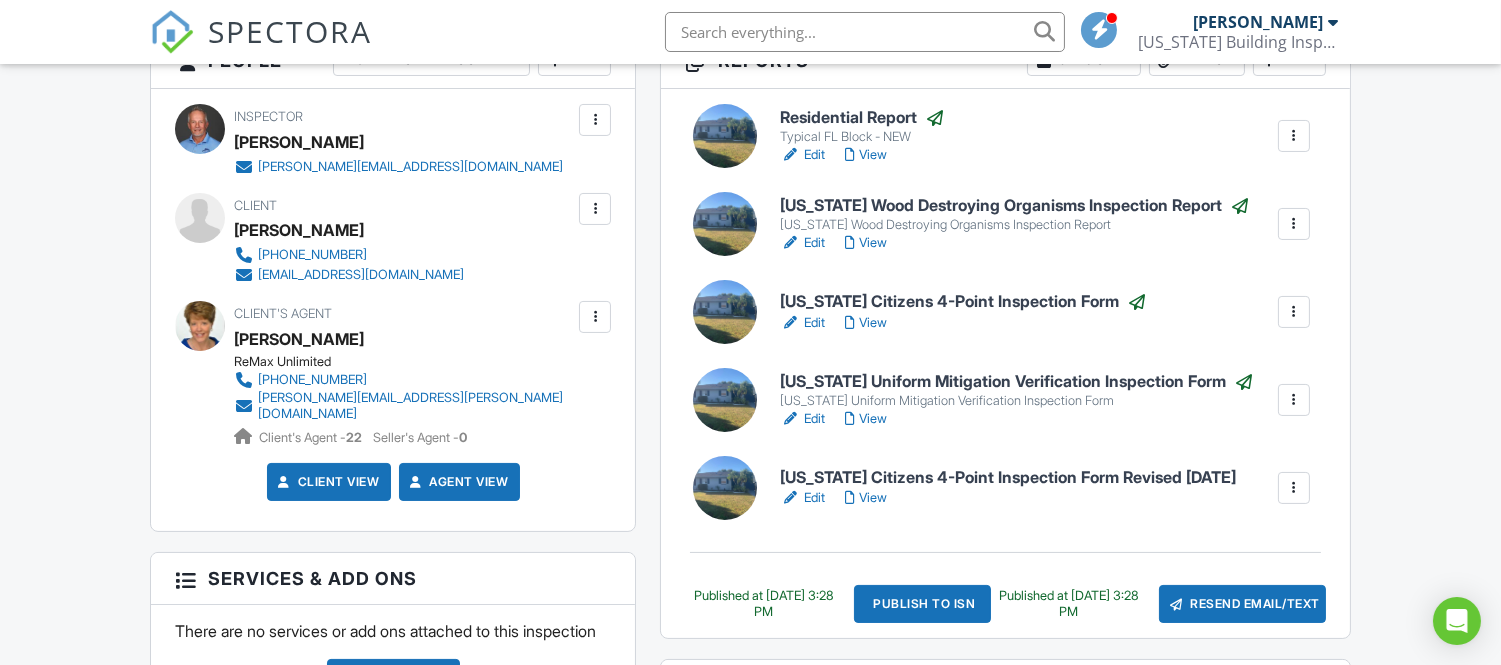 click on "View" at bounding box center (866, 155) 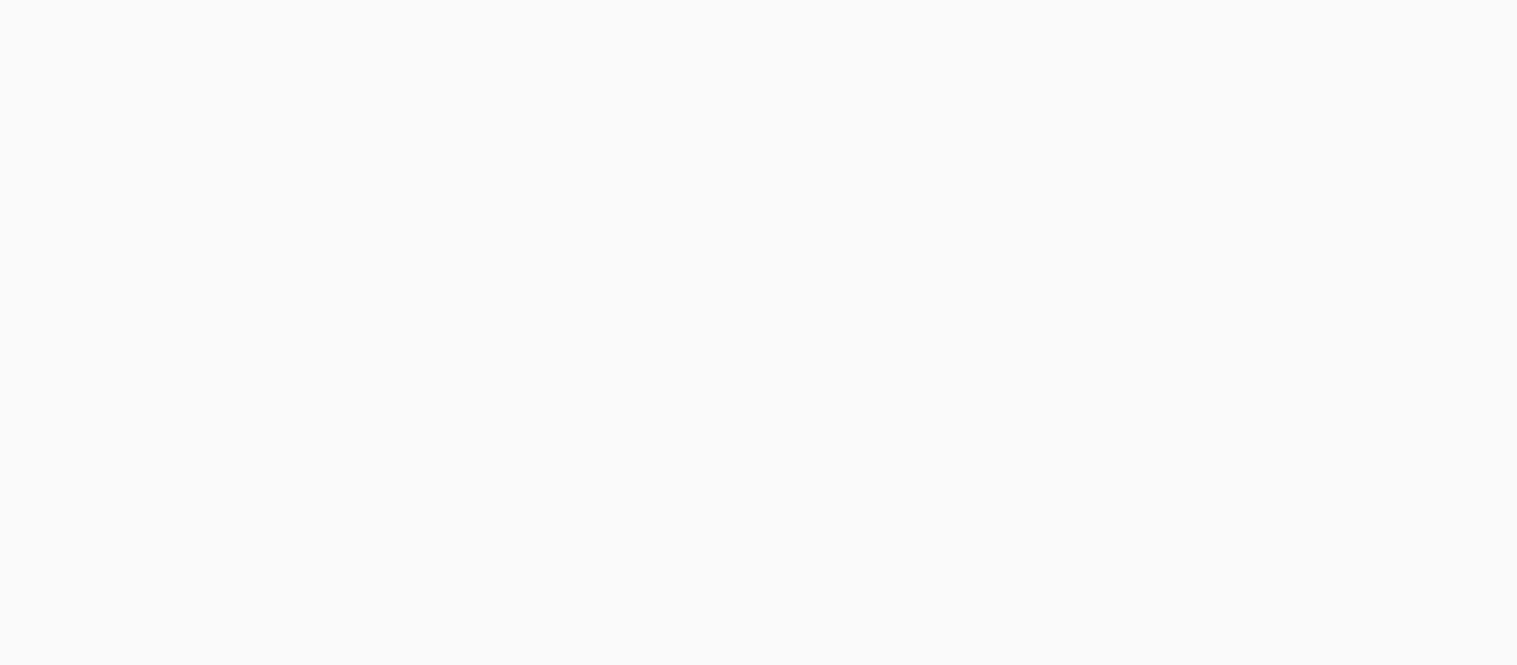 scroll, scrollTop: 0, scrollLeft: 0, axis: both 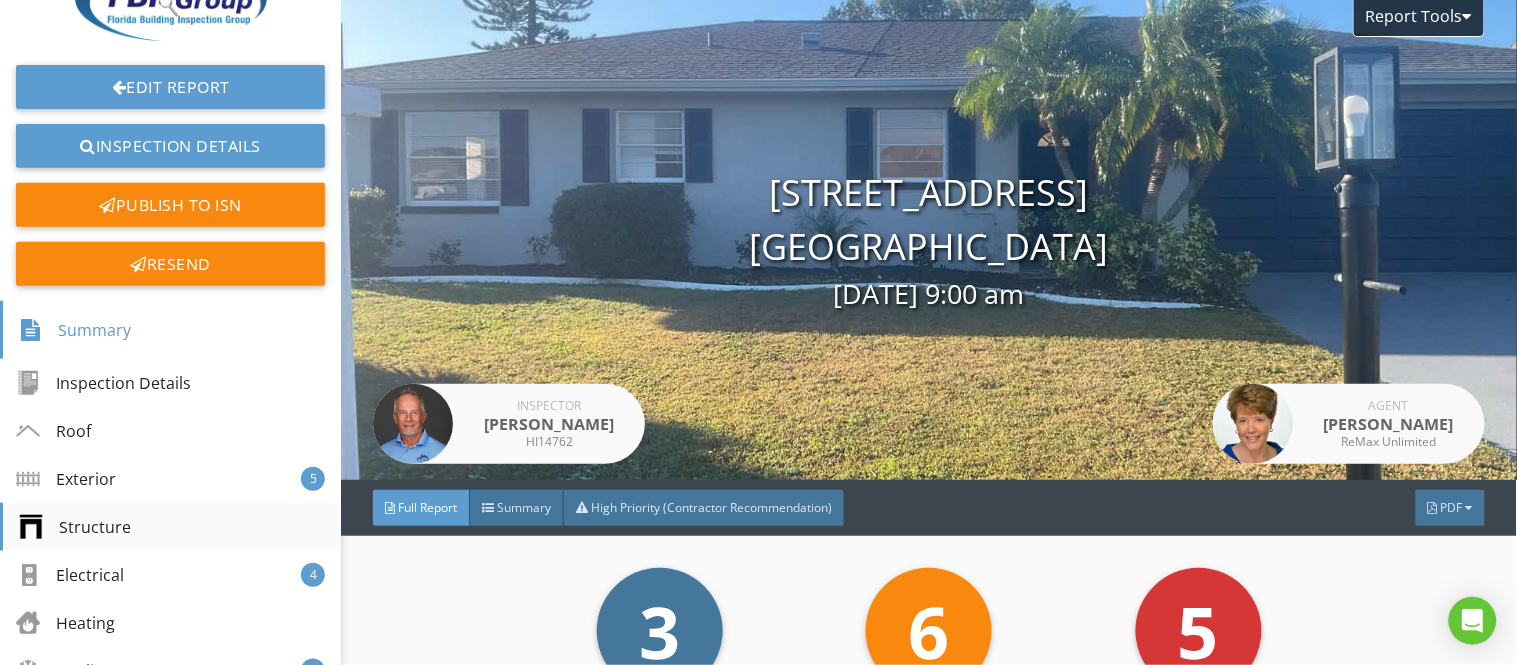 click on "Structure" at bounding box center [170, 527] 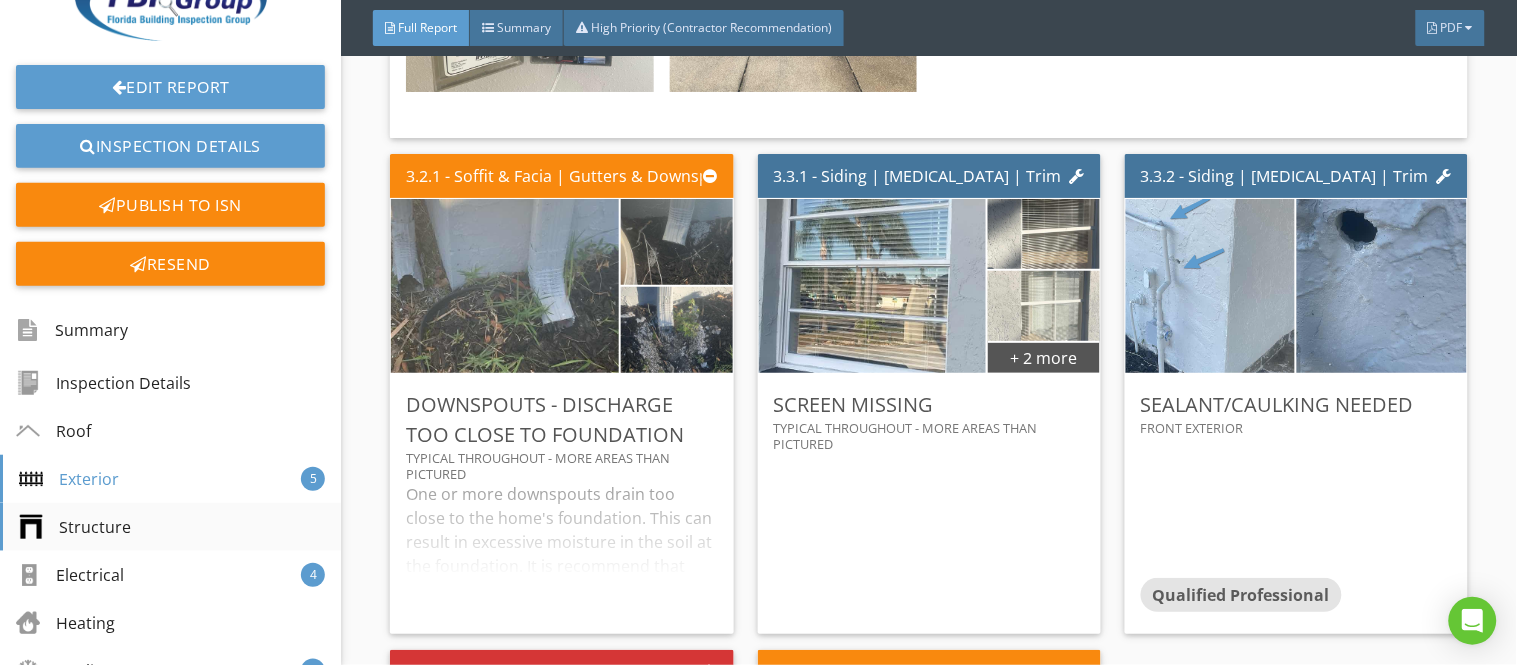 scroll, scrollTop: 5202, scrollLeft: 0, axis: vertical 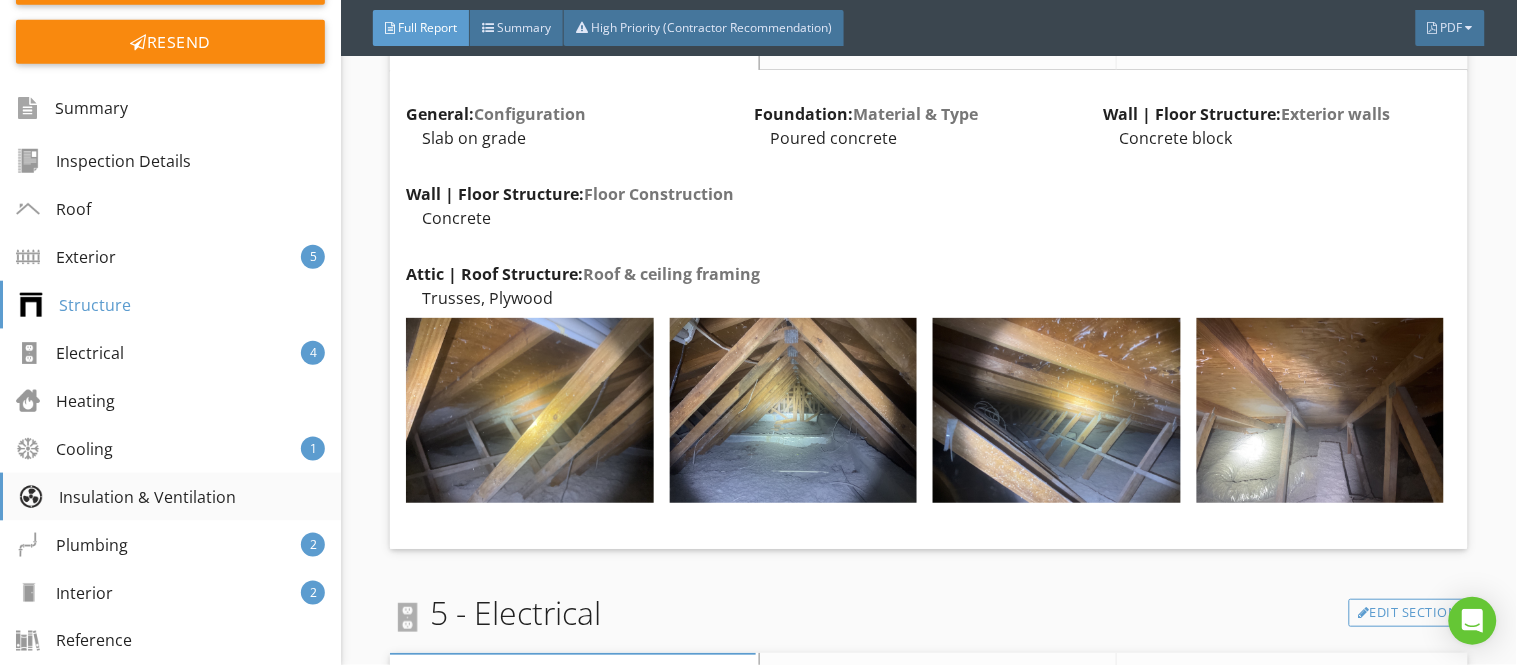 click on "Insulation & Ventilation" at bounding box center (127, 497) 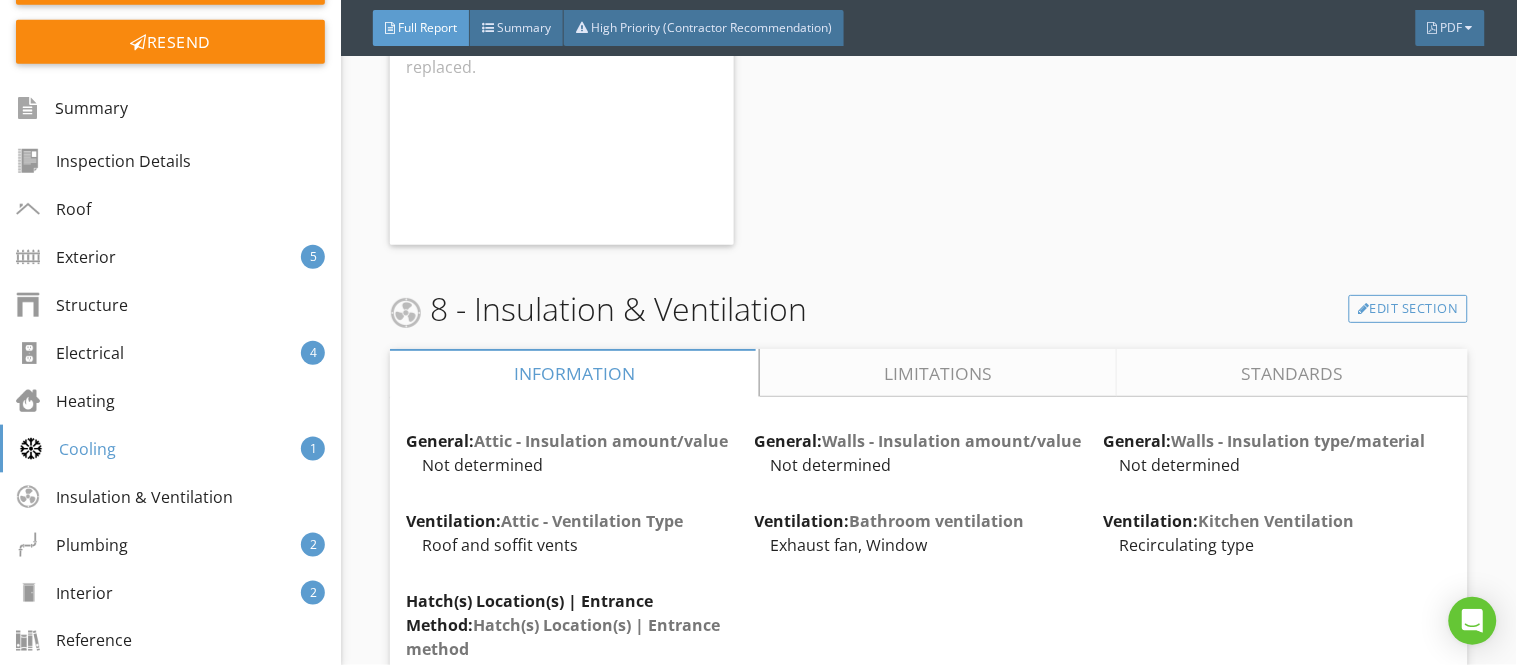 scroll, scrollTop: 11762, scrollLeft: 0, axis: vertical 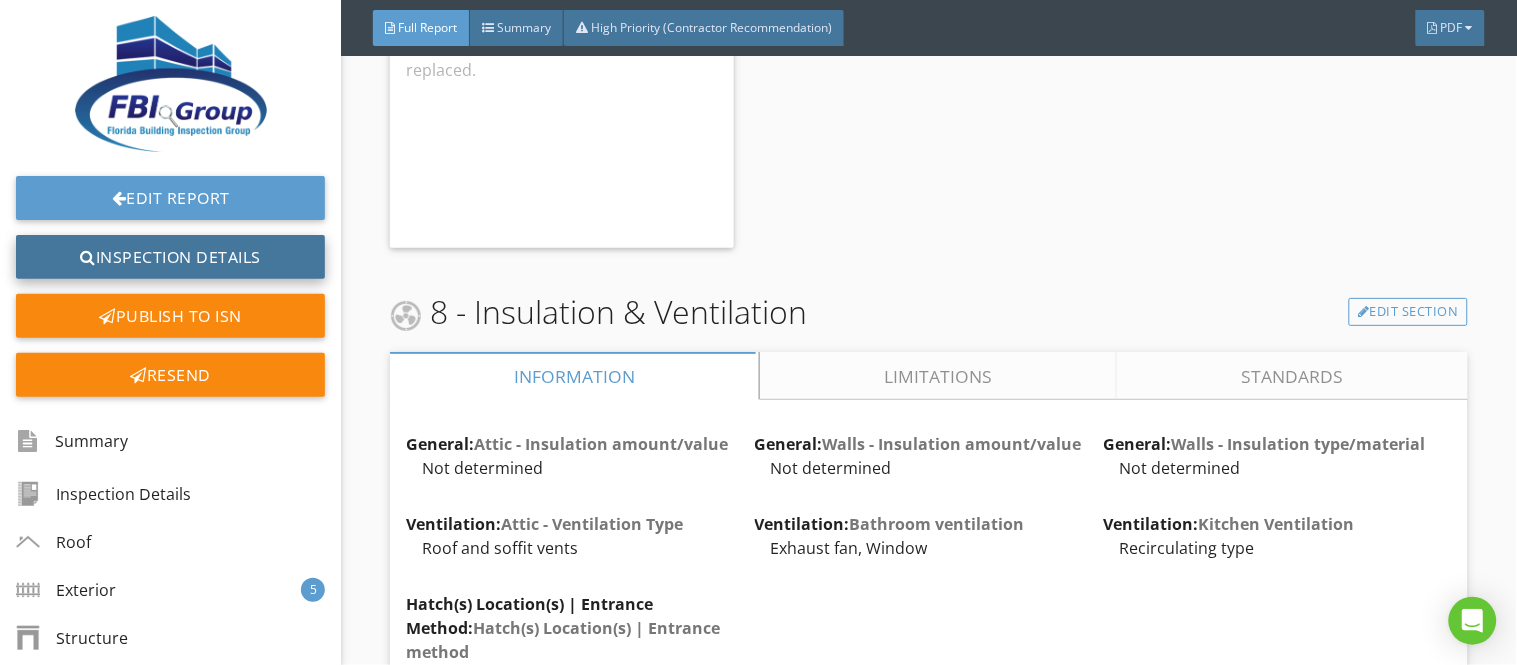 click on "Inspection Details" at bounding box center [170, 257] 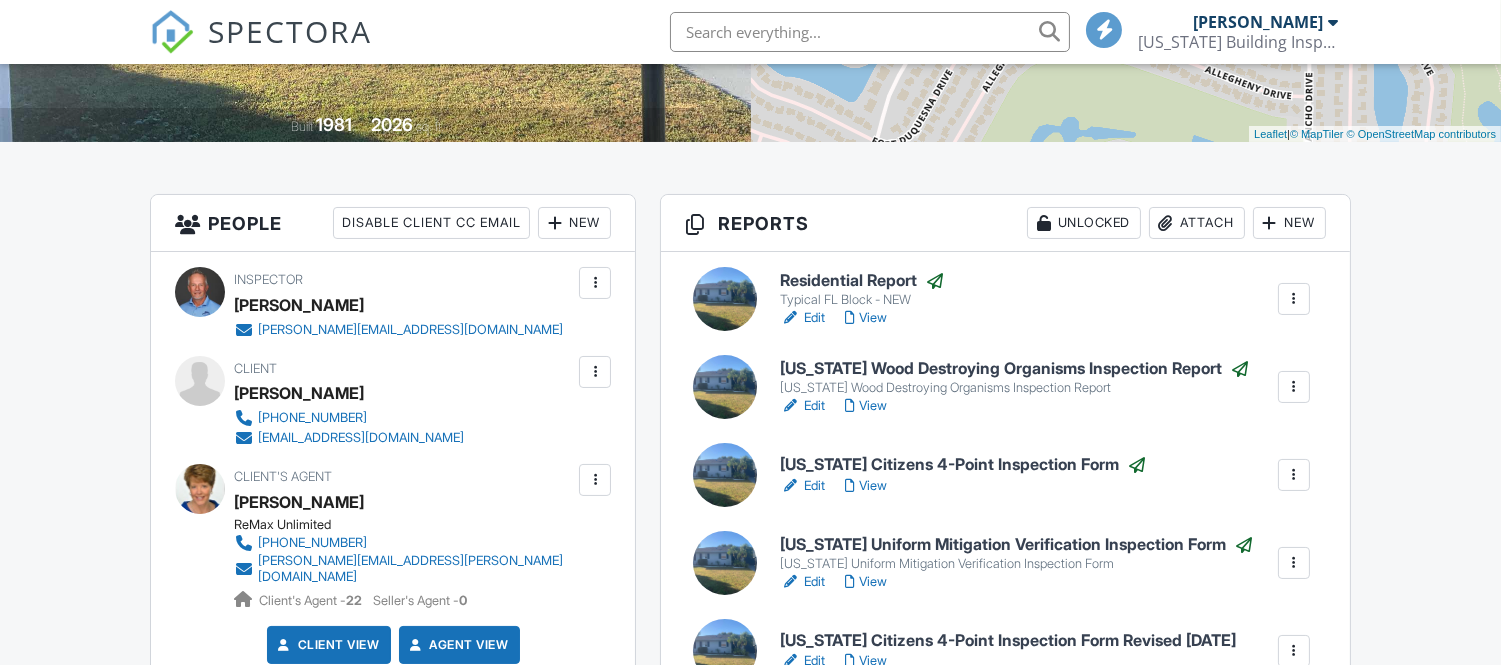 scroll, scrollTop: 444, scrollLeft: 0, axis: vertical 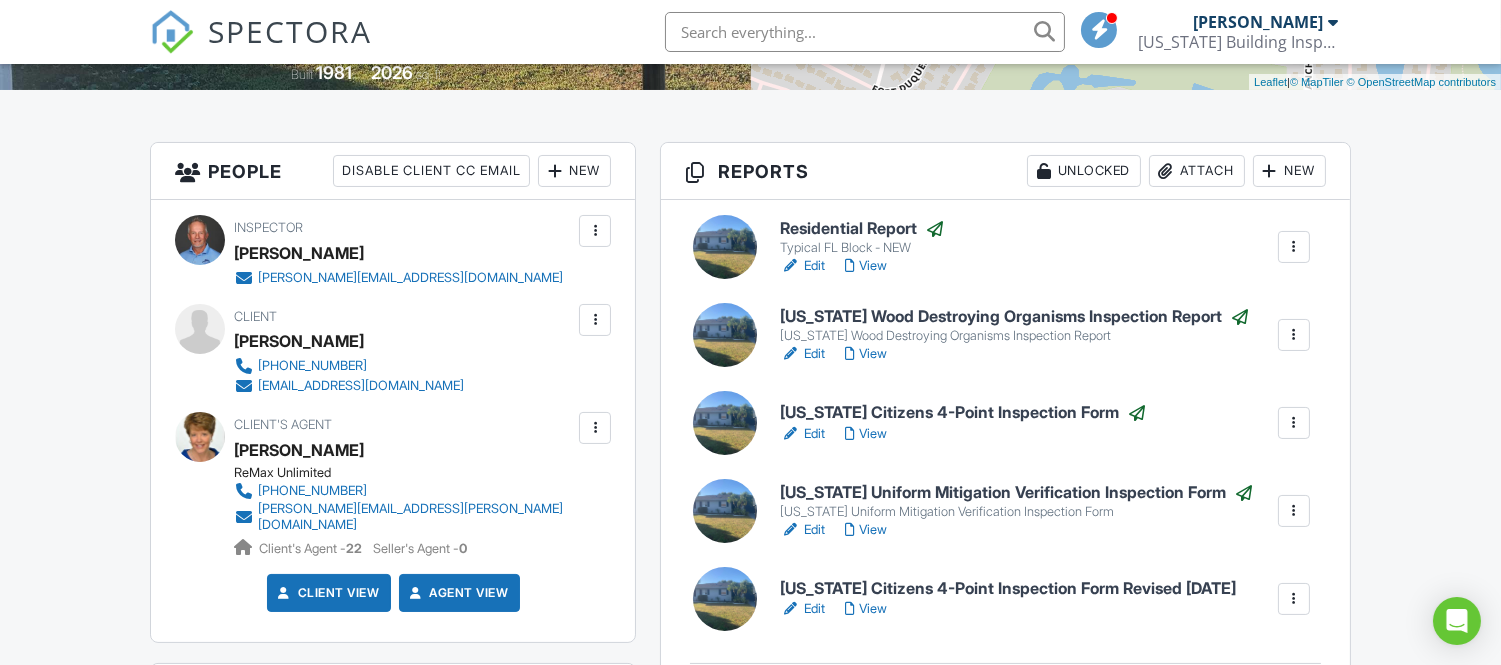 click on "View" at bounding box center (866, 266) 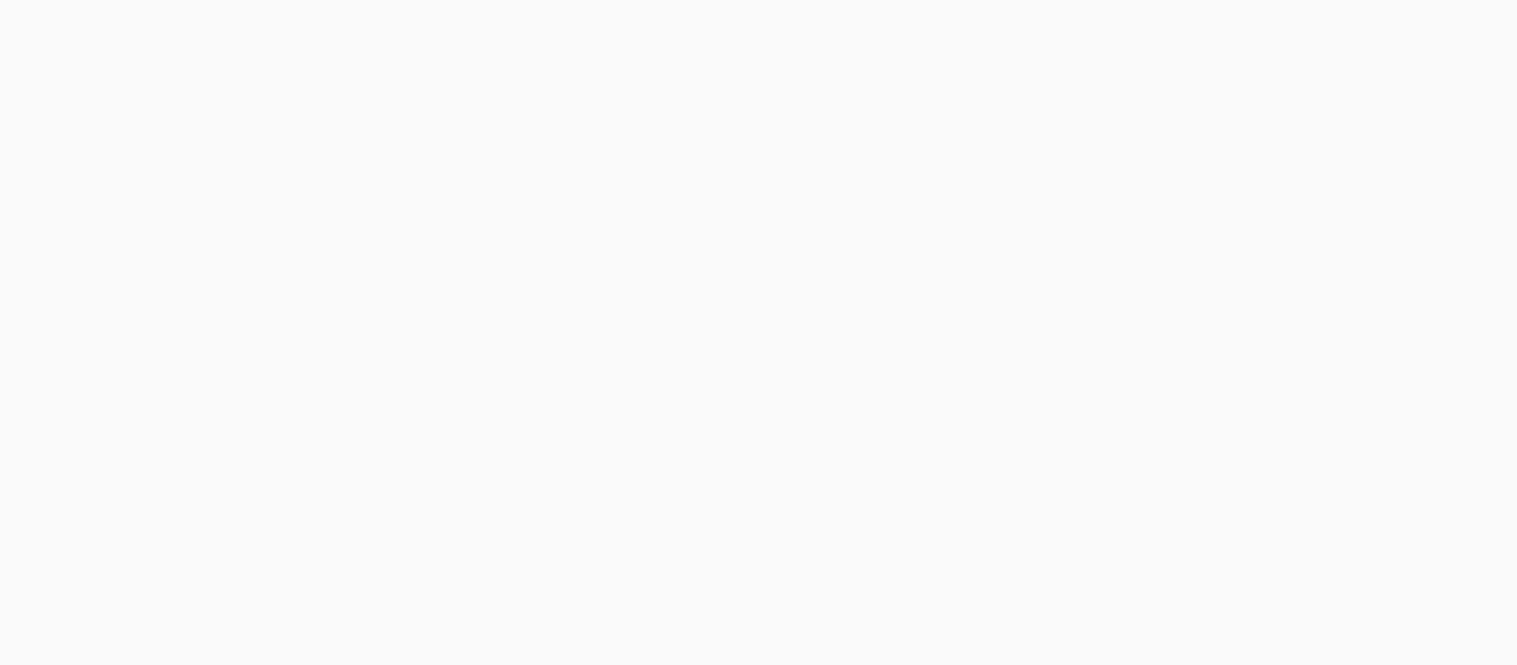 scroll, scrollTop: 0, scrollLeft: 0, axis: both 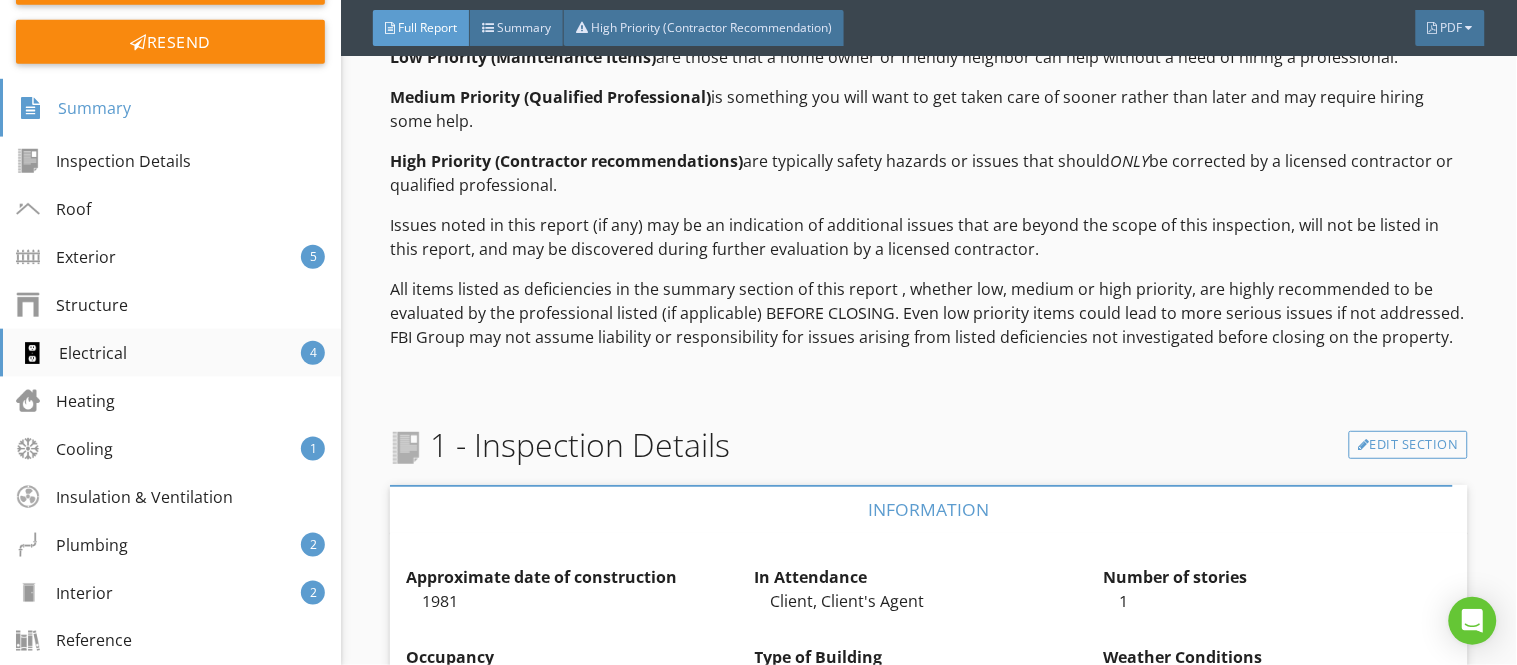click on "Electrical
4" at bounding box center (170, 353) 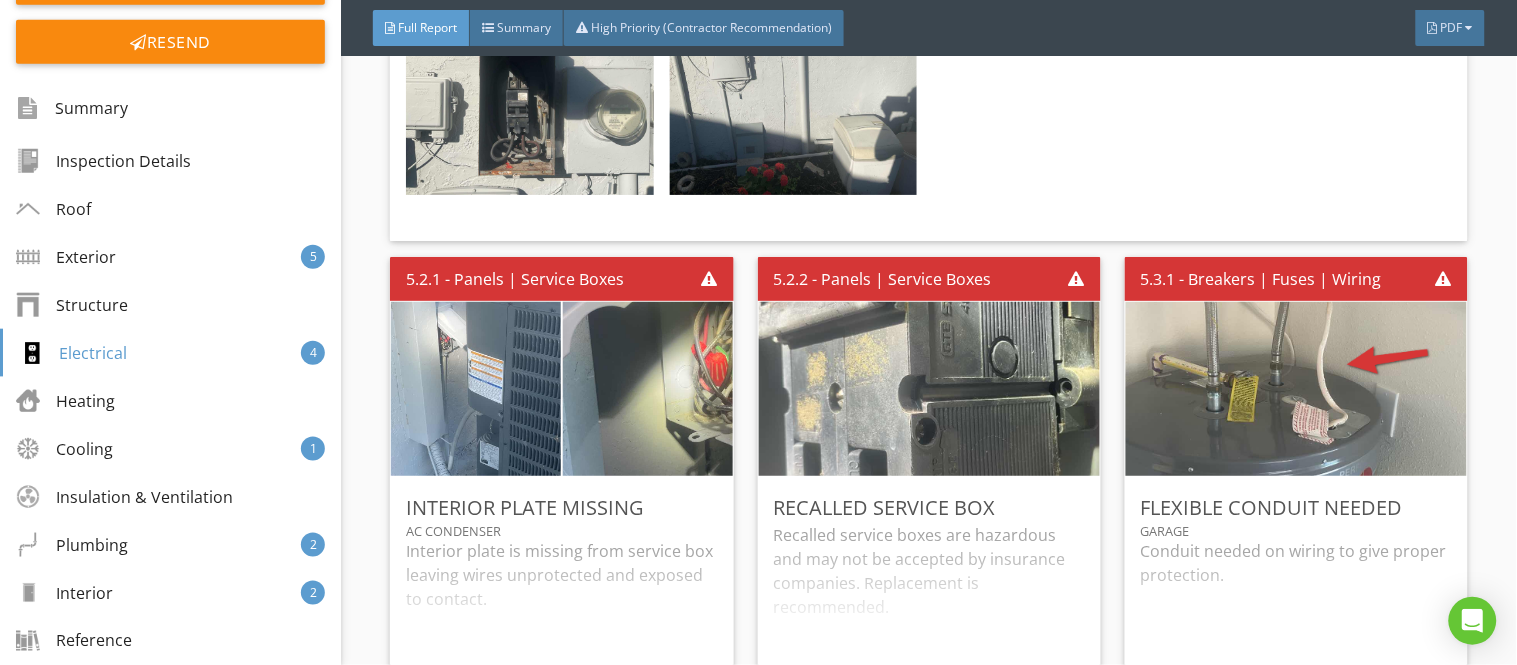 scroll, scrollTop: 7330, scrollLeft: 0, axis: vertical 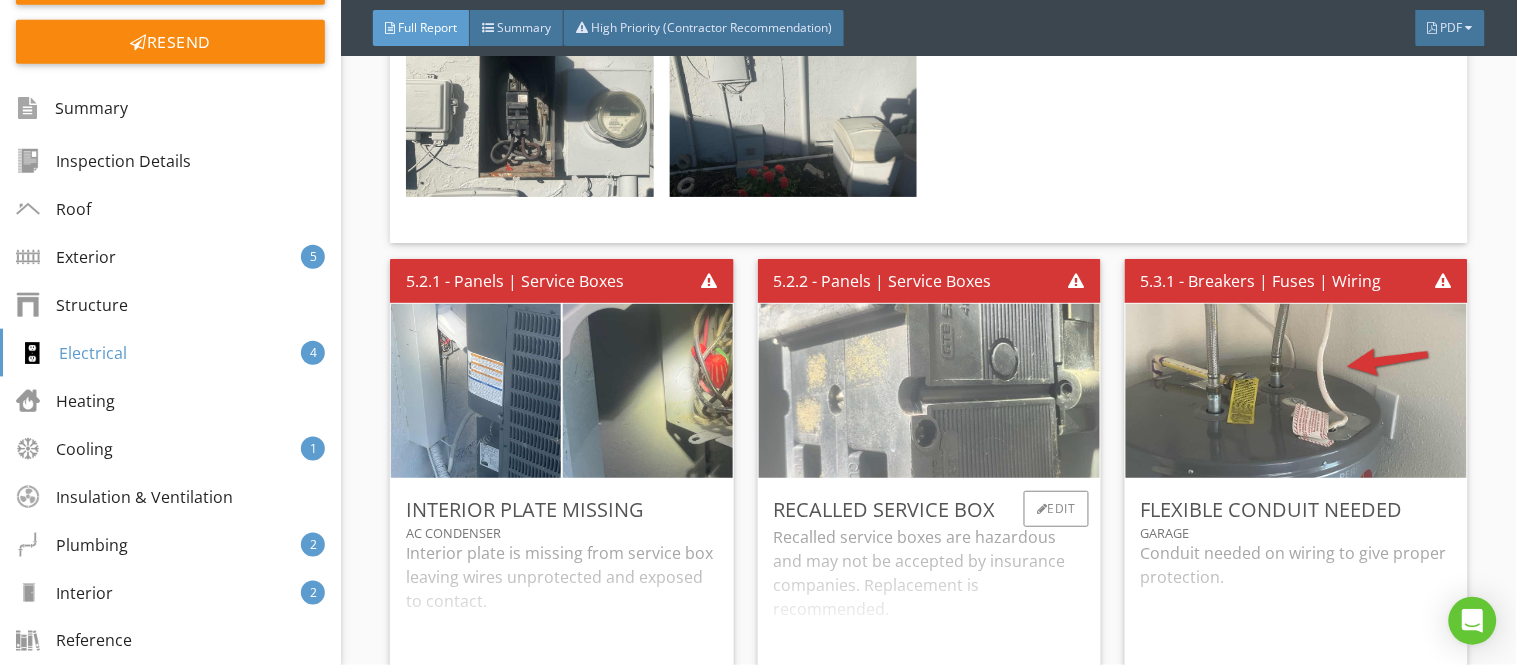 click at bounding box center (929, 391) 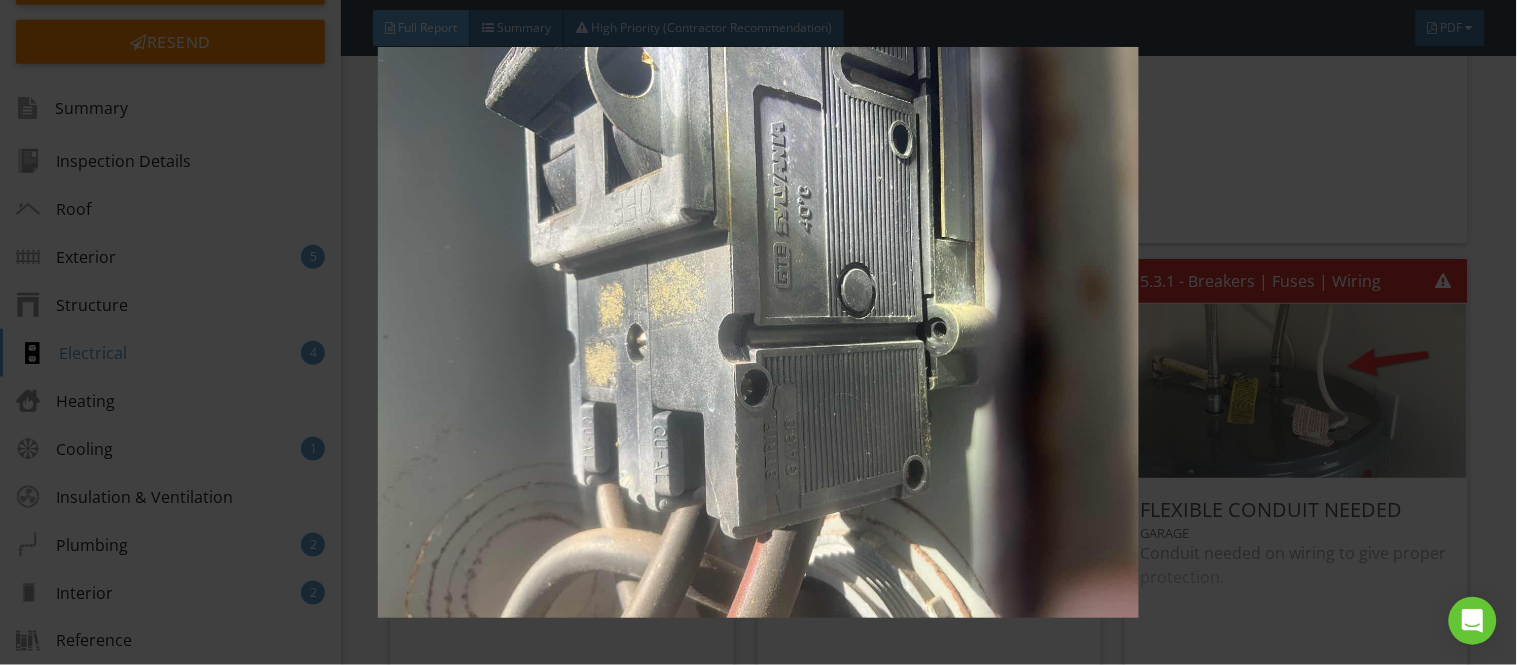 click at bounding box center (758, 332) 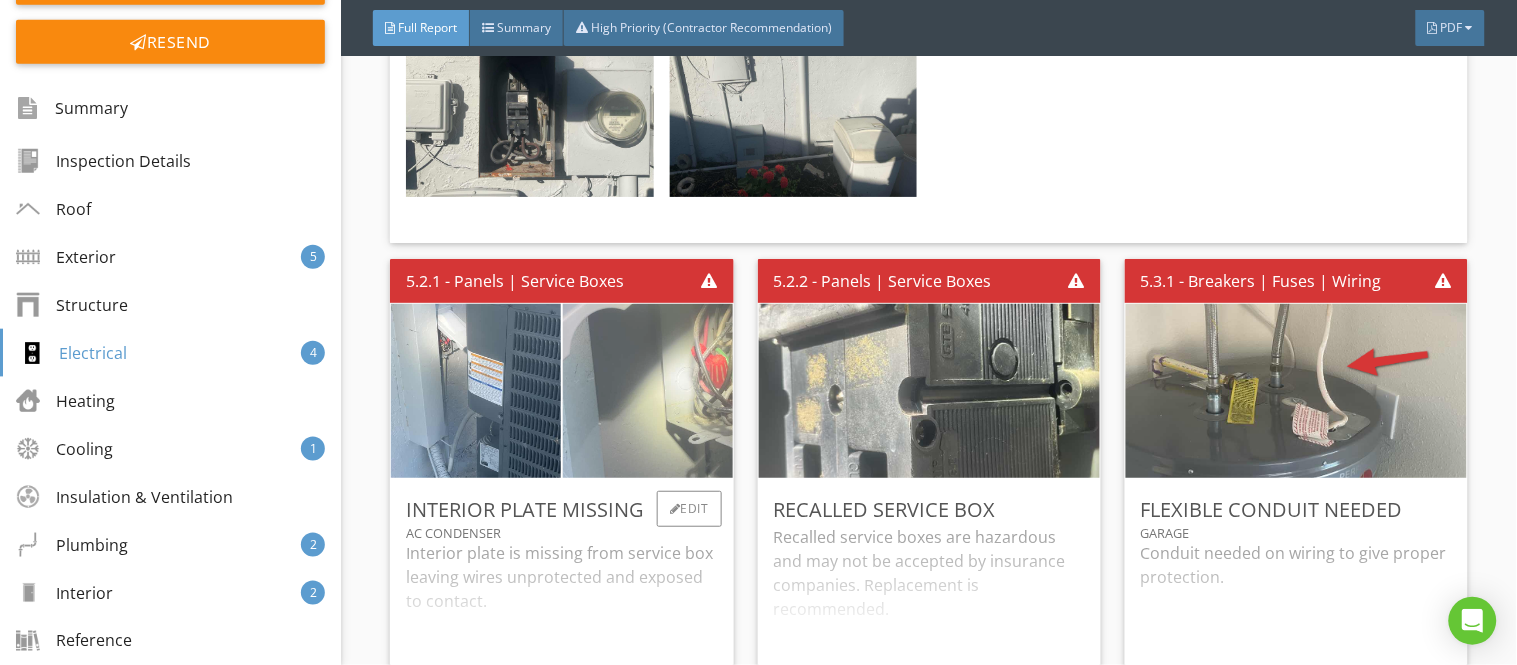 click at bounding box center (648, 391) 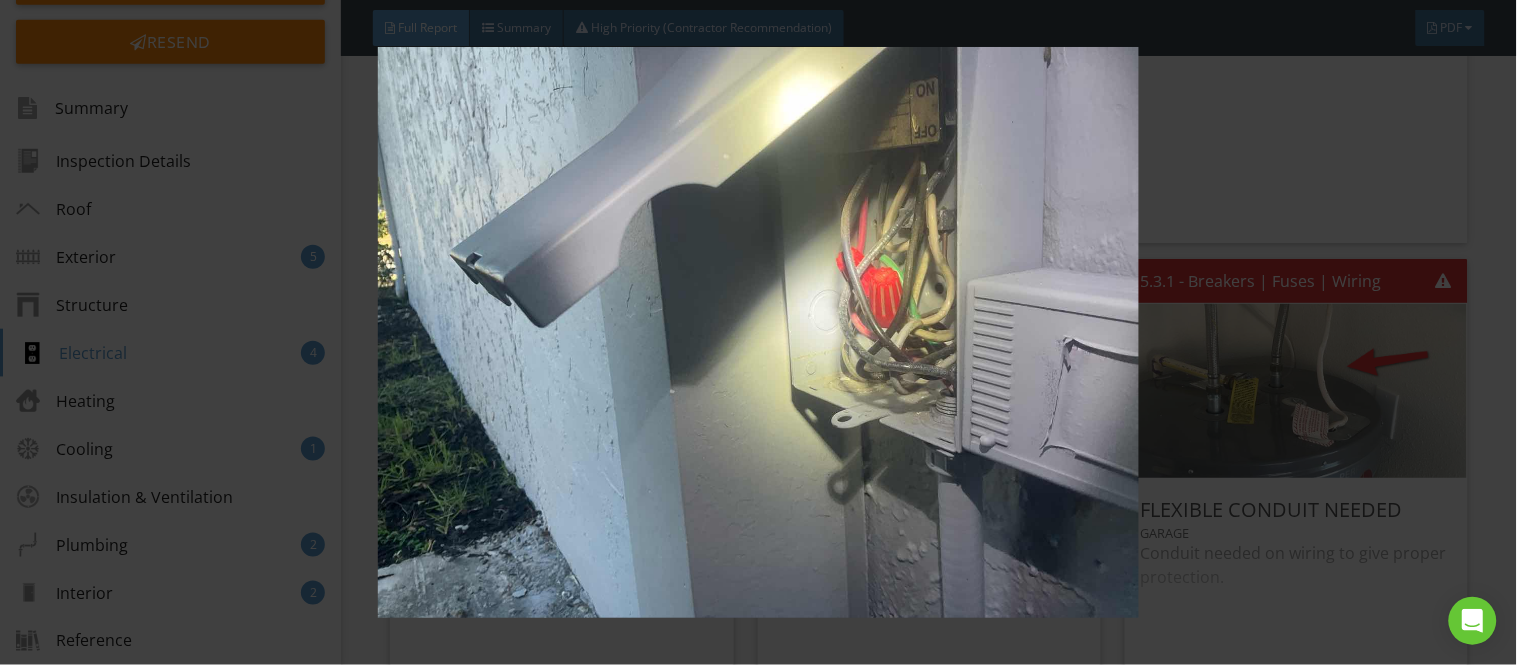 click at bounding box center [758, 332] 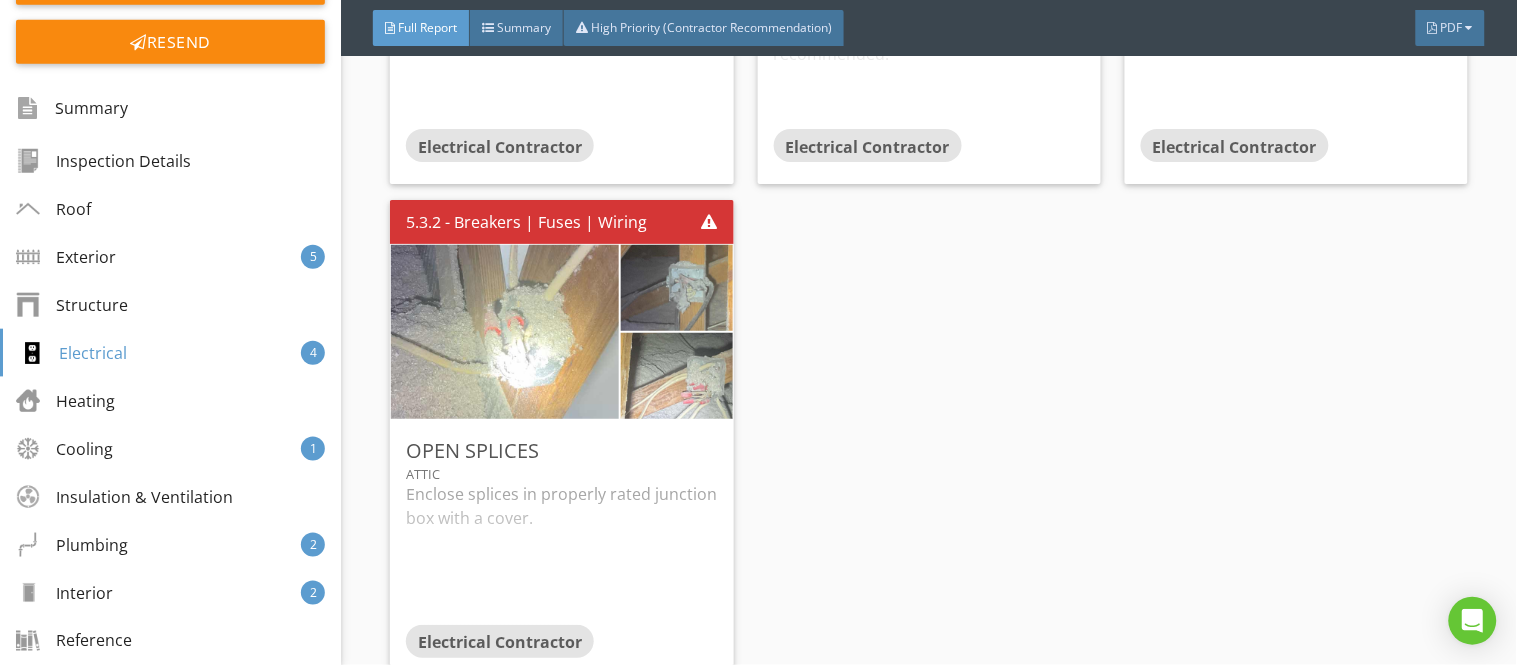 scroll, scrollTop: 7774, scrollLeft: 0, axis: vertical 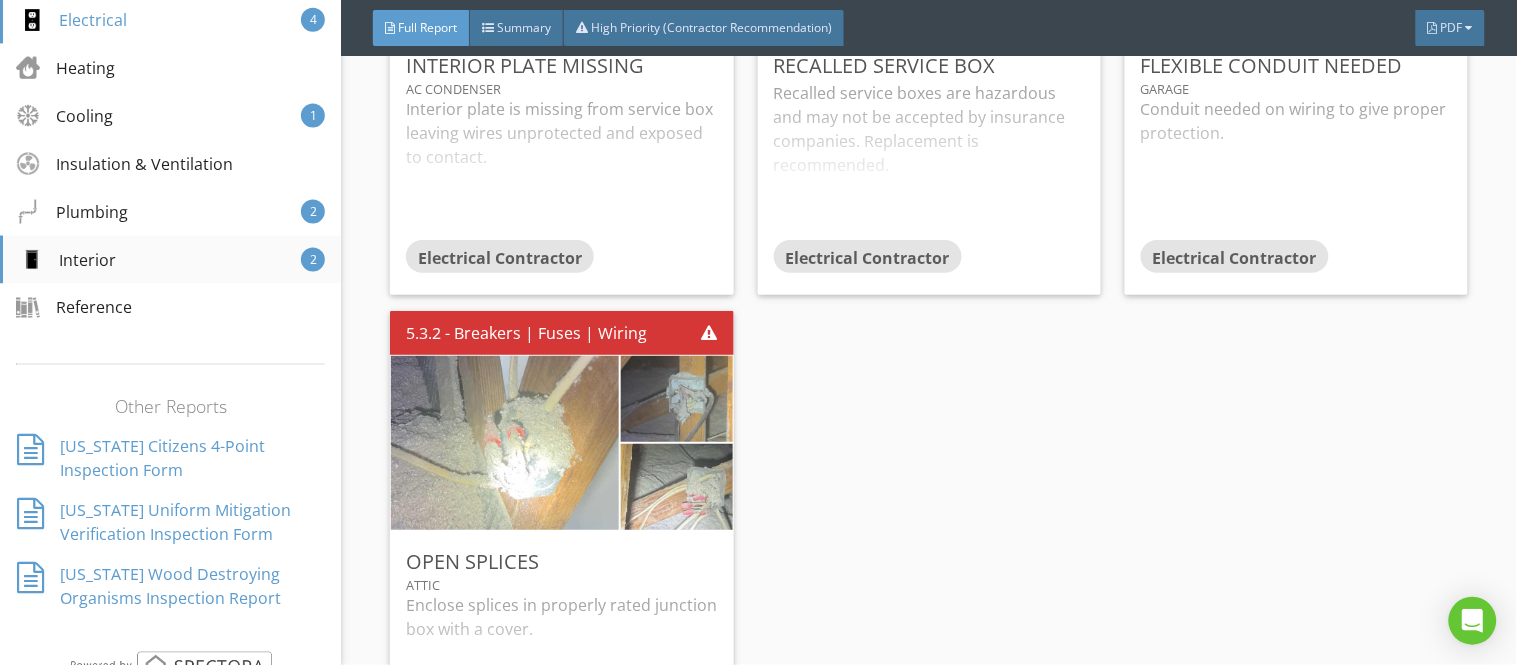 click on "Interior
2" at bounding box center (170, 260) 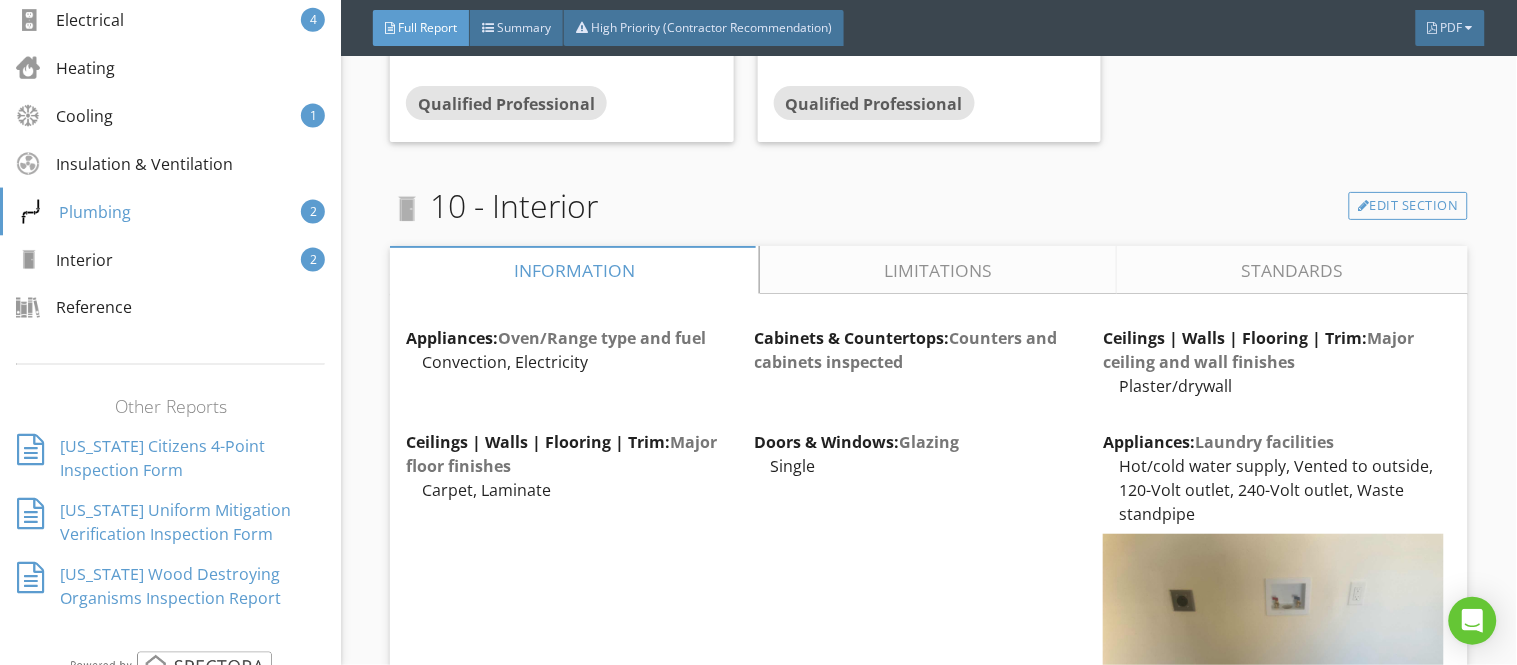 scroll, scrollTop: 15091, scrollLeft: 0, axis: vertical 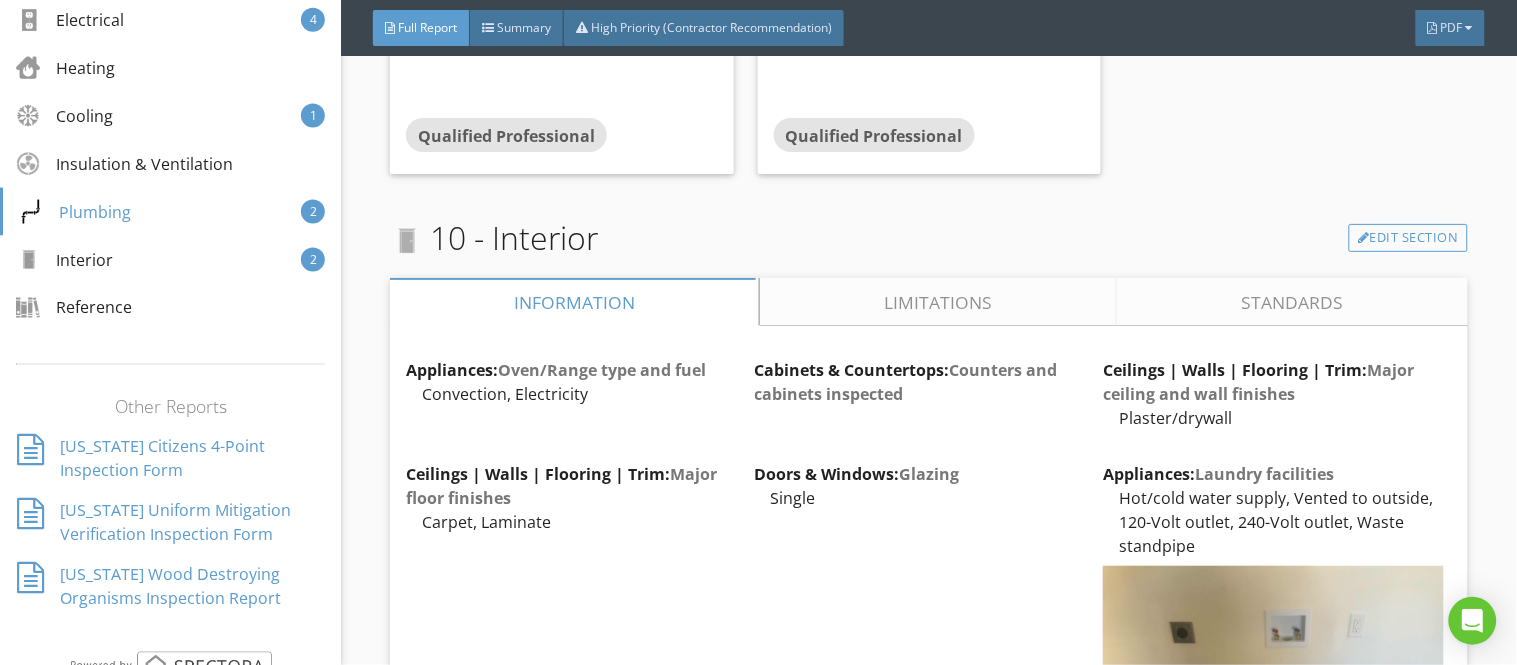 click on "Limitations" at bounding box center (939, 302) 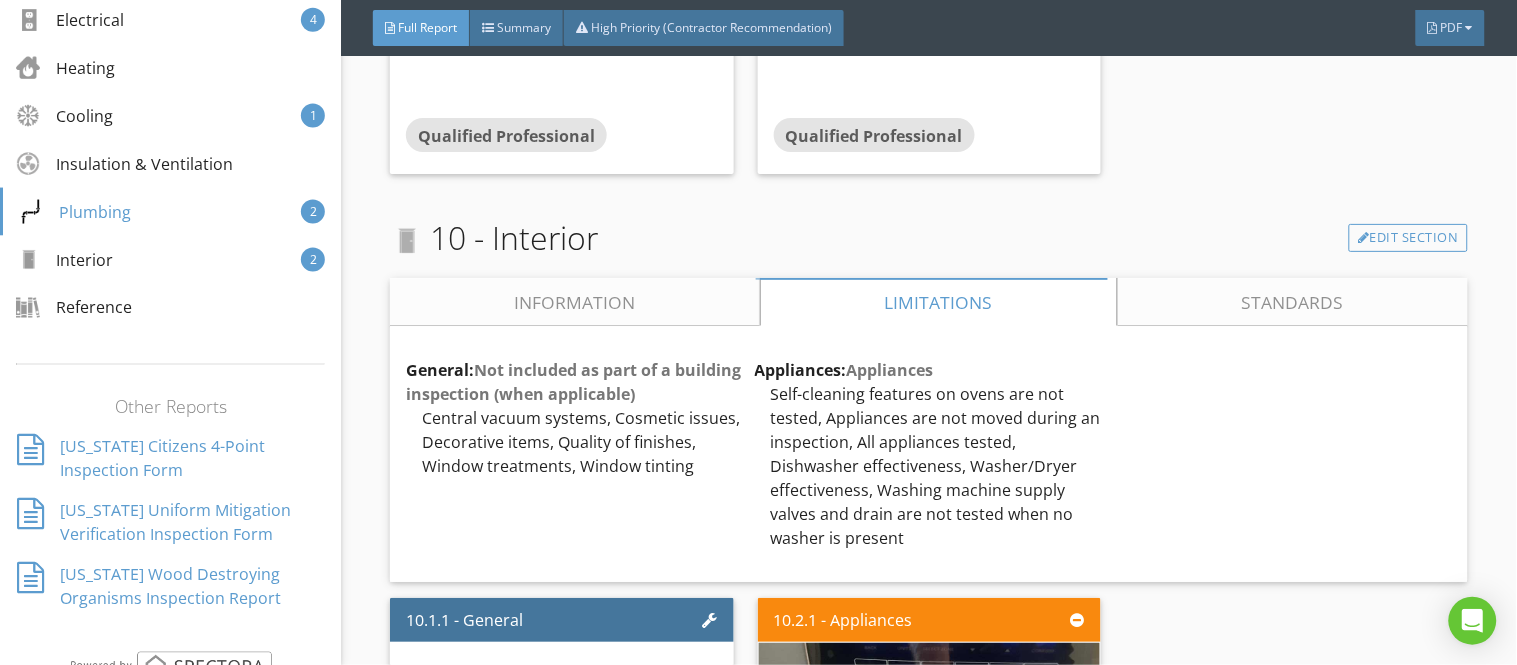click on "Information" at bounding box center (575, 302) 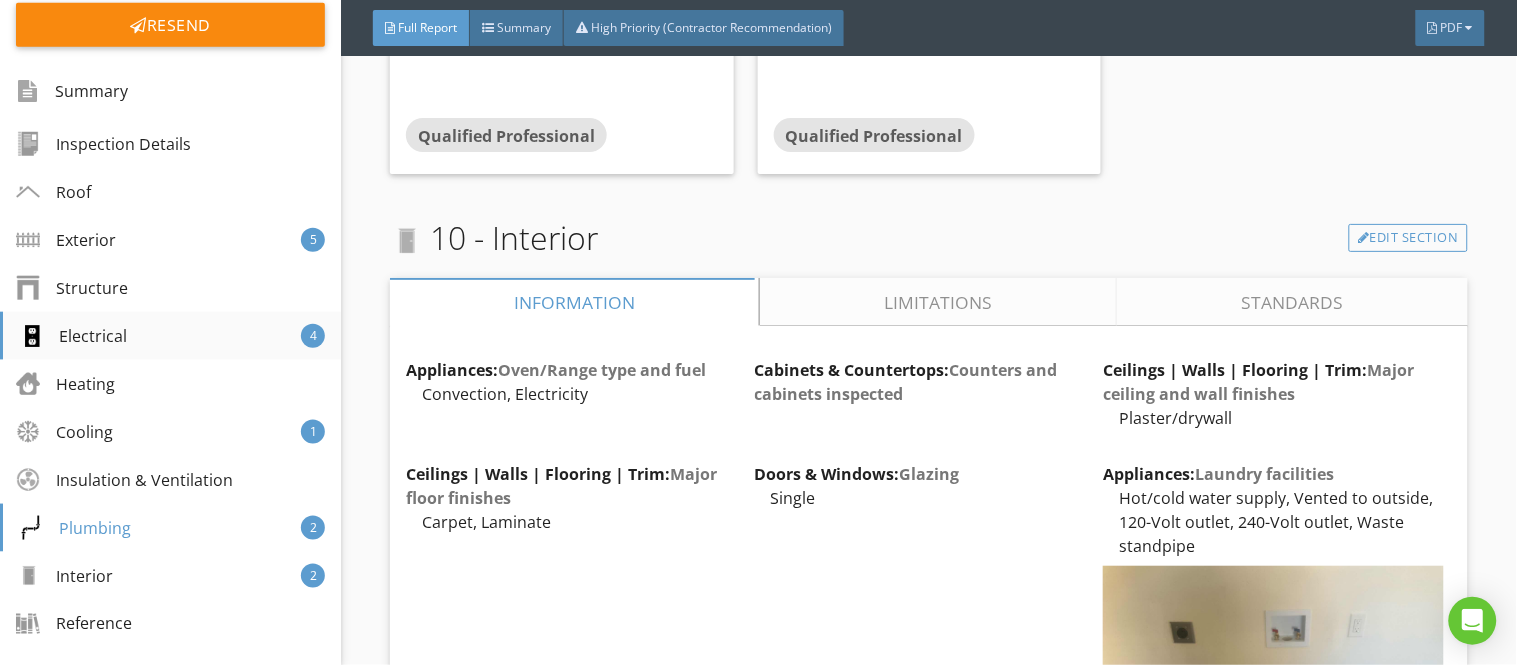 scroll, scrollTop: 222, scrollLeft: 0, axis: vertical 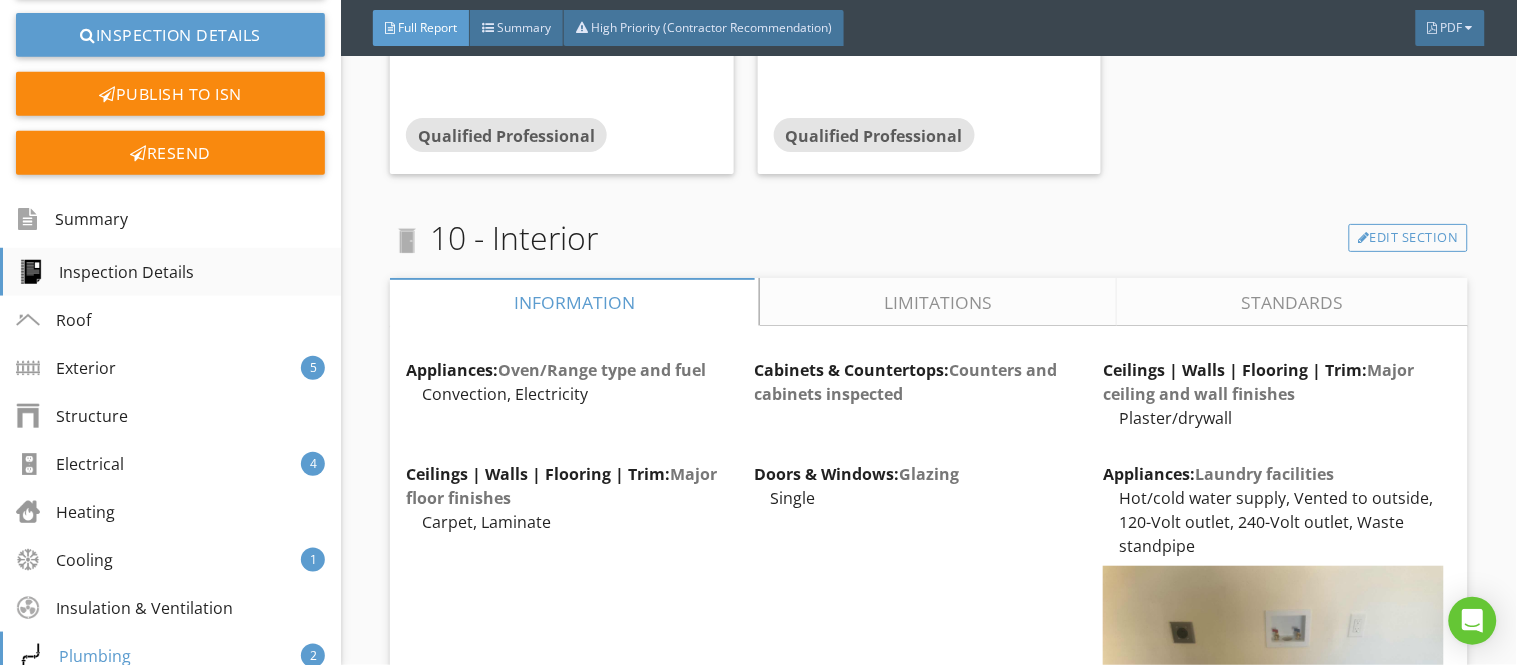 click on "Inspection Details" at bounding box center (170, 272) 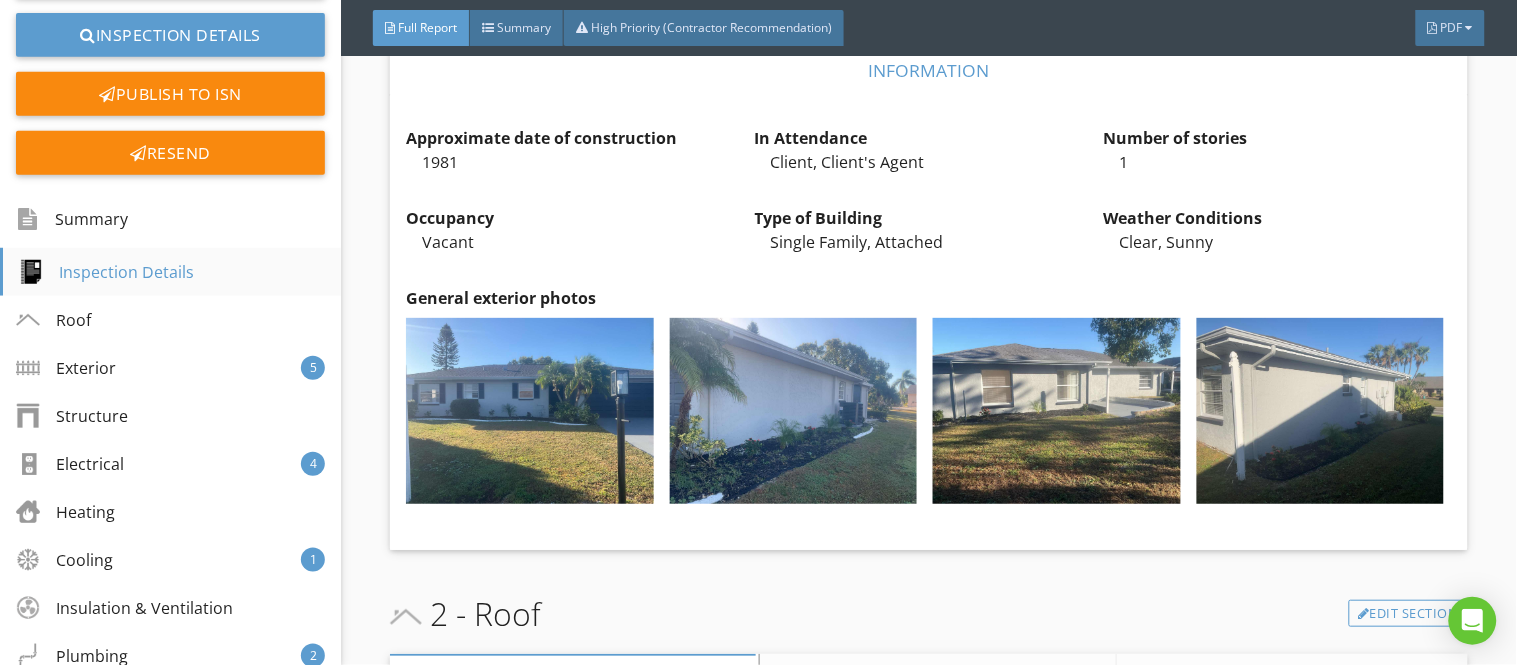 scroll, scrollTop: 1532, scrollLeft: 0, axis: vertical 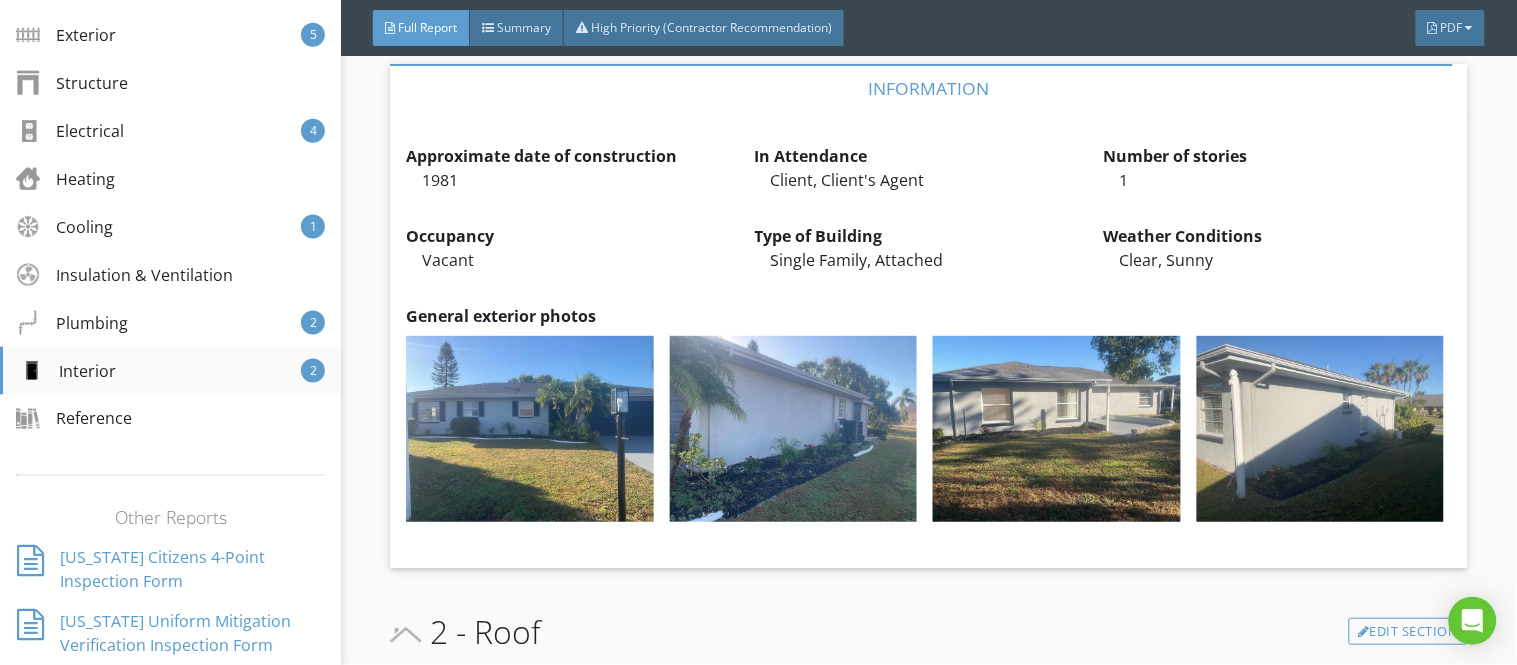 click on "Interior
2" at bounding box center (170, 371) 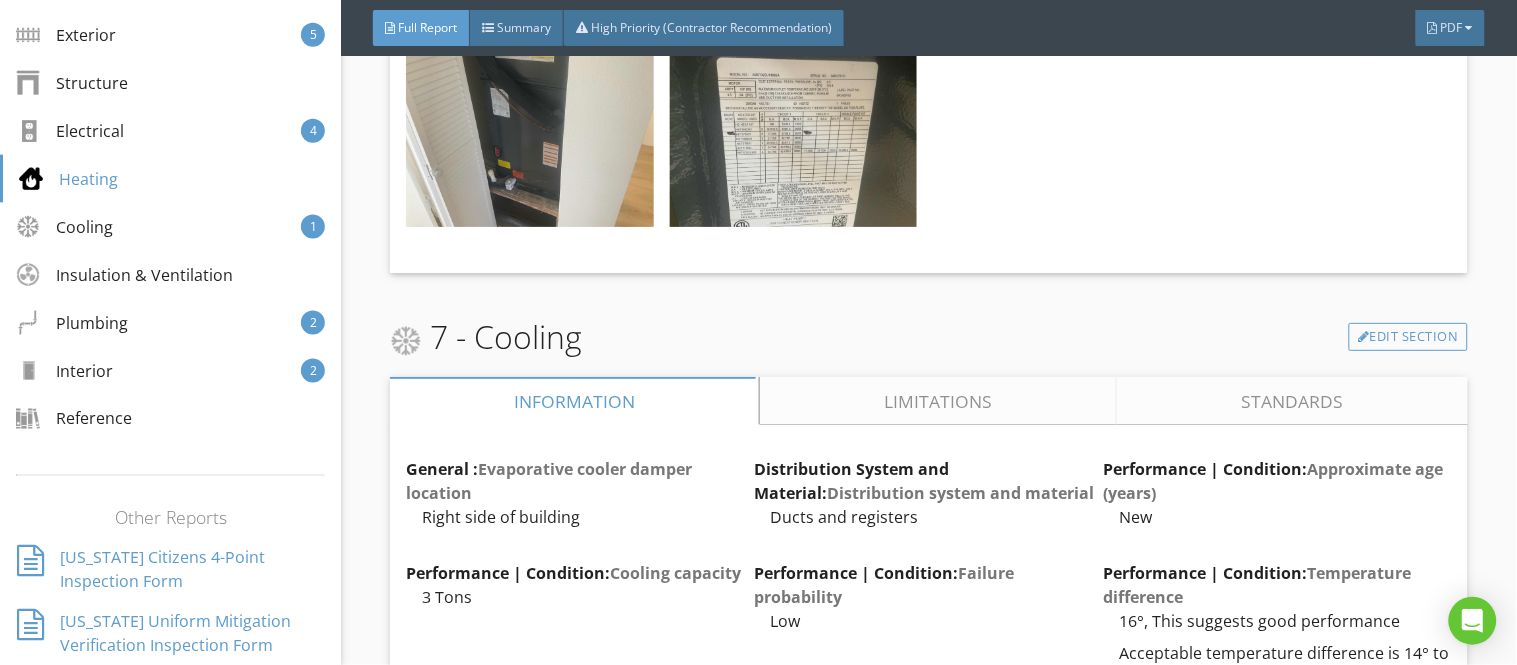 scroll, scrollTop: 9202, scrollLeft: 0, axis: vertical 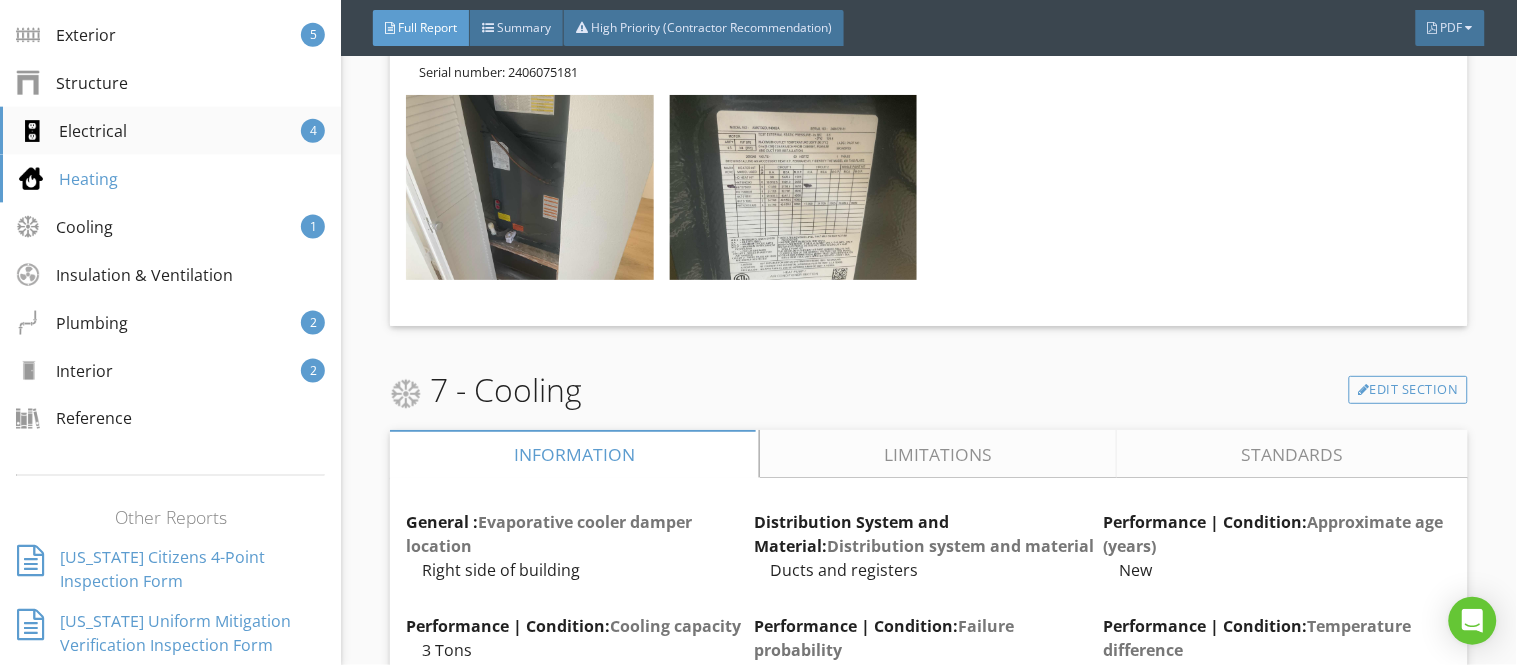 click on "Electrical" at bounding box center [73, 131] 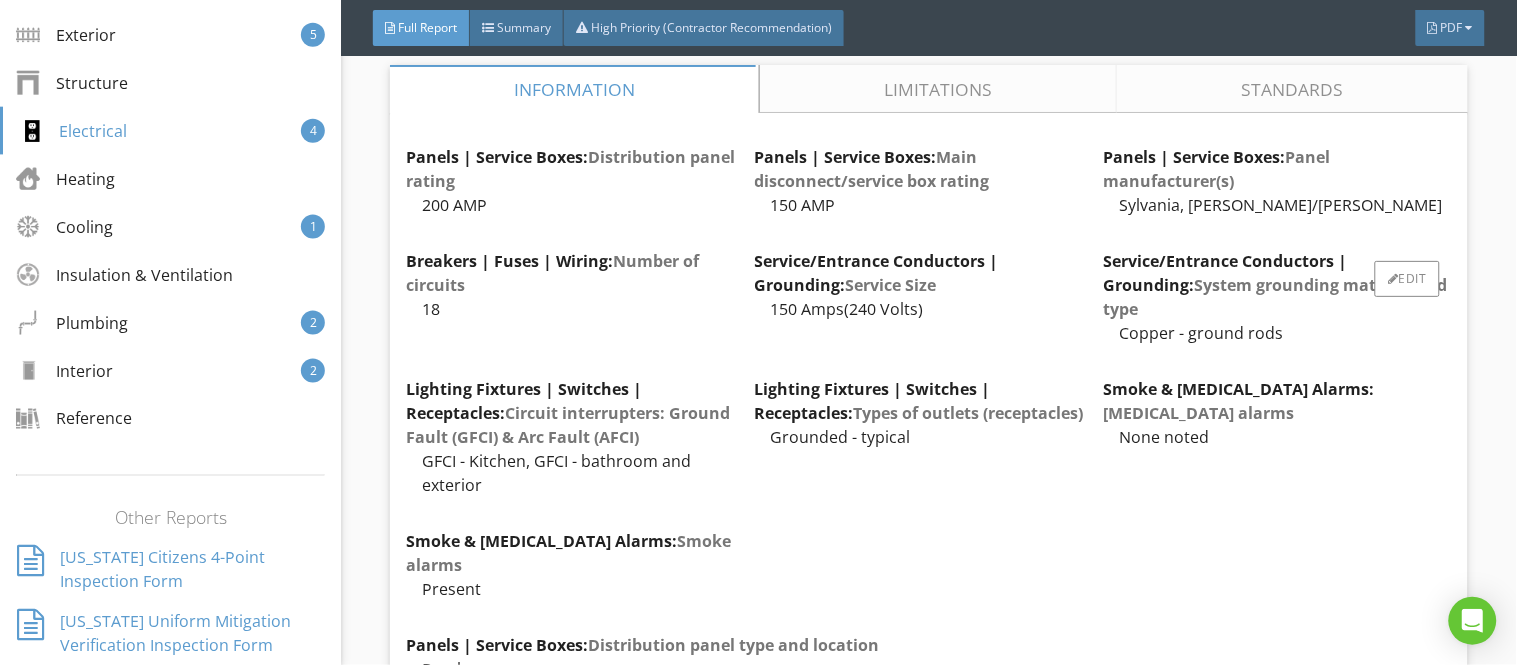 scroll, scrollTop: 5774, scrollLeft: 0, axis: vertical 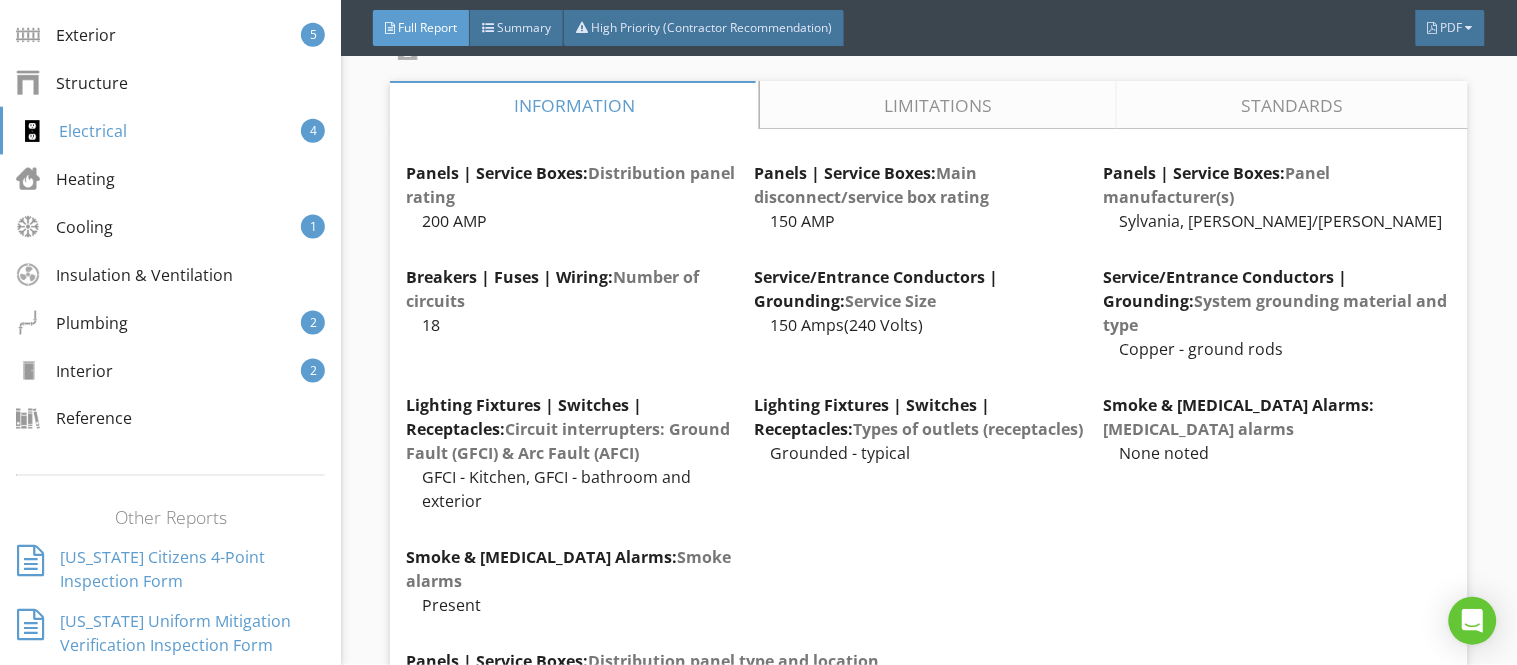 click on "Standards" at bounding box center [1293, 105] 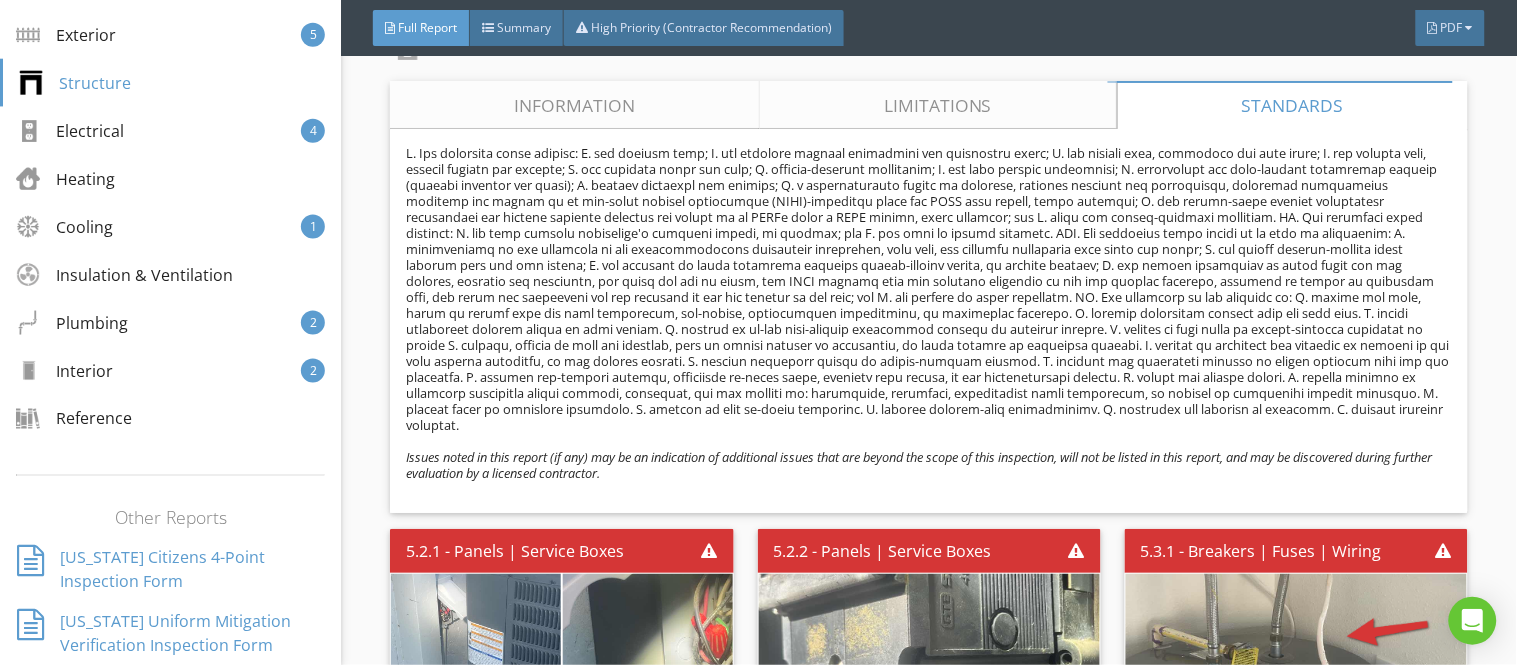 scroll, scrollTop: 5663, scrollLeft: 0, axis: vertical 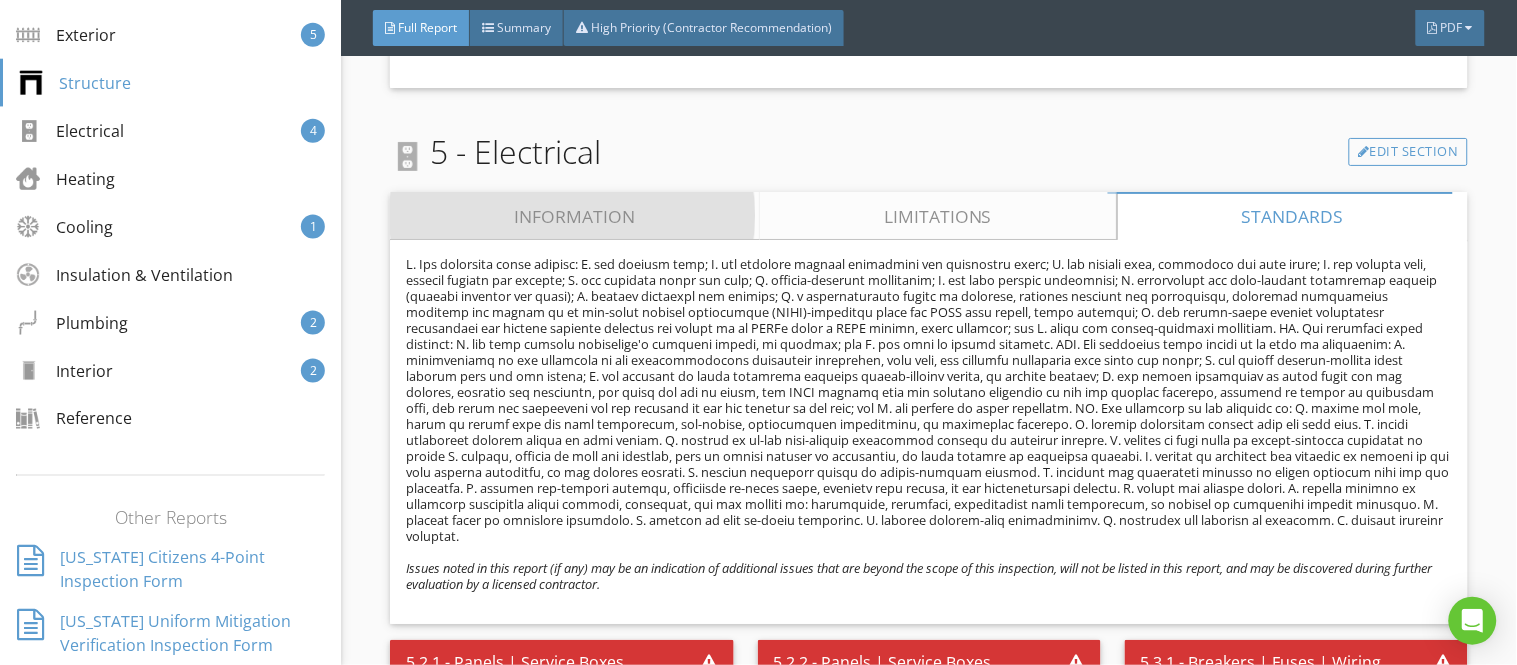 click on "Information" at bounding box center (575, 216) 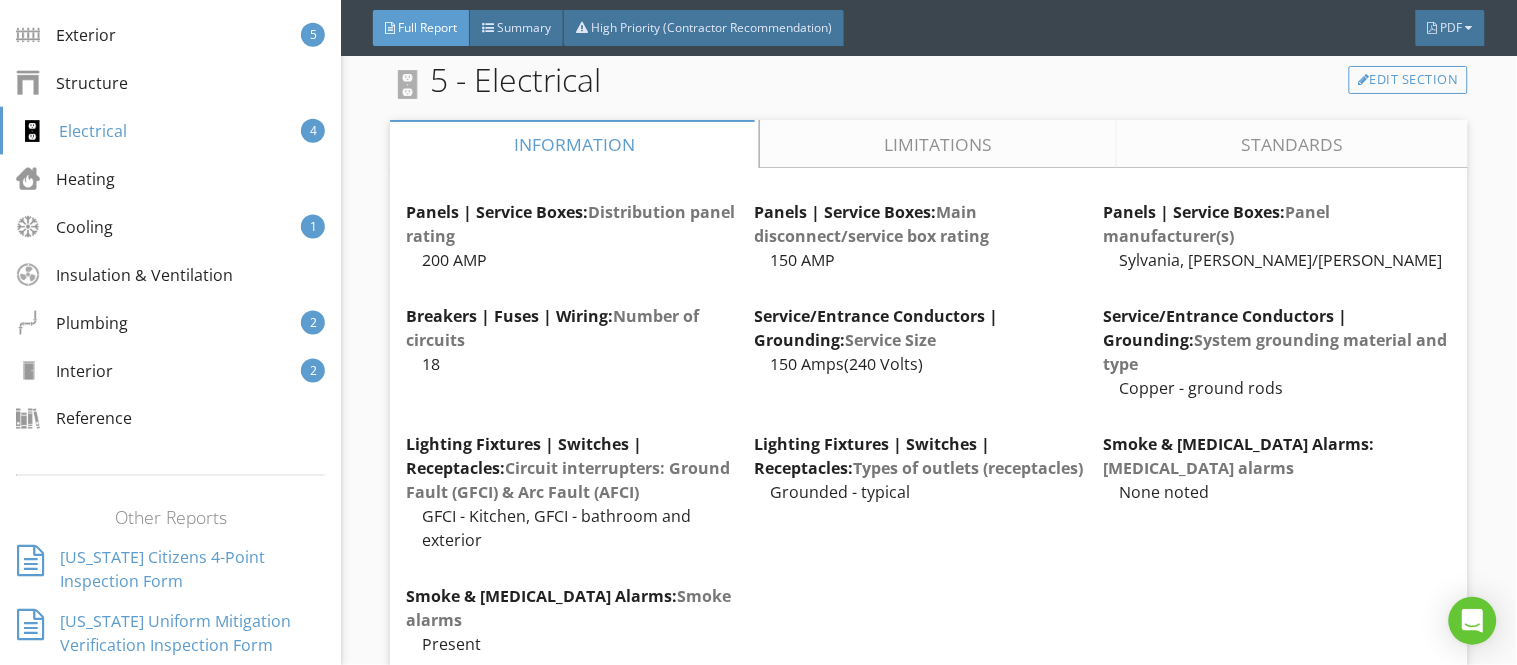 scroll, scrollTop: 5774, scrollLeft: 0, axis: vertical 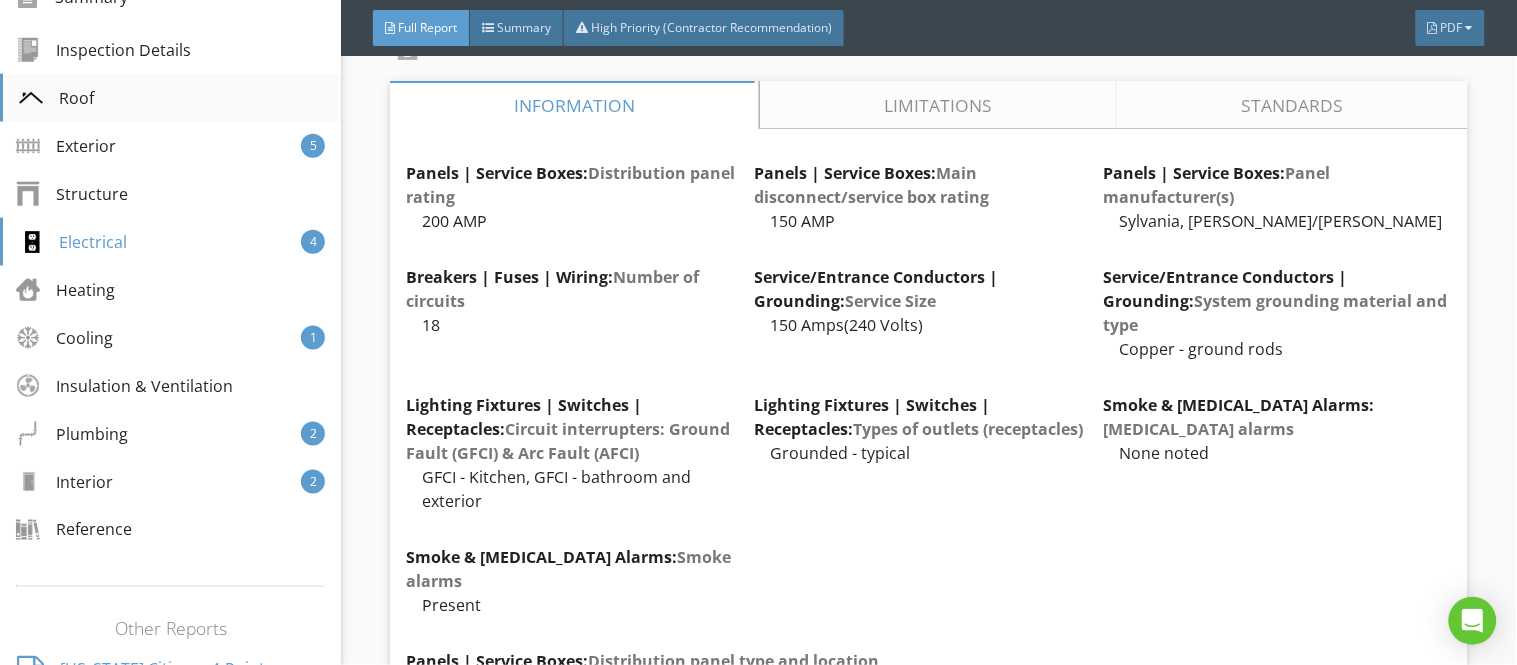 click on "Roof" at bounding box center (170, 98) 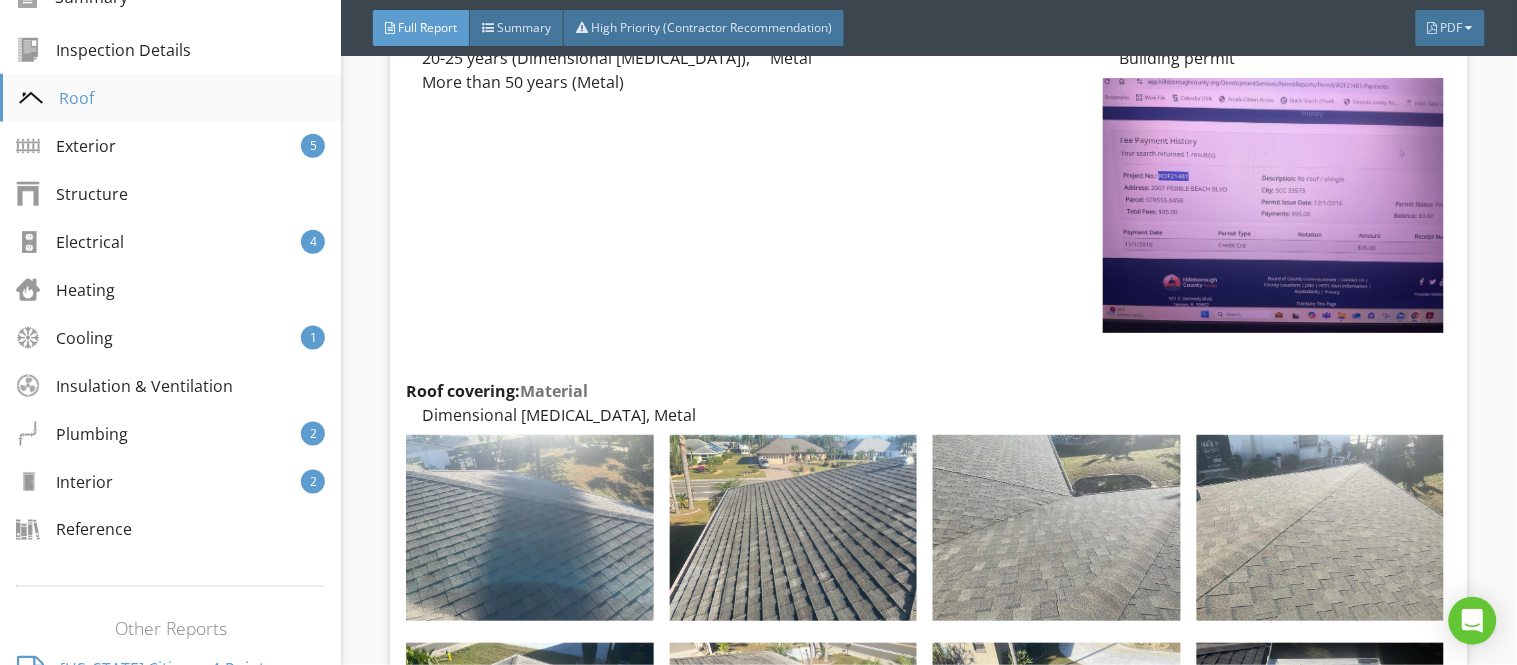 scroll, scrollTop: 2136, scrollLeft: 0, axis: vertical 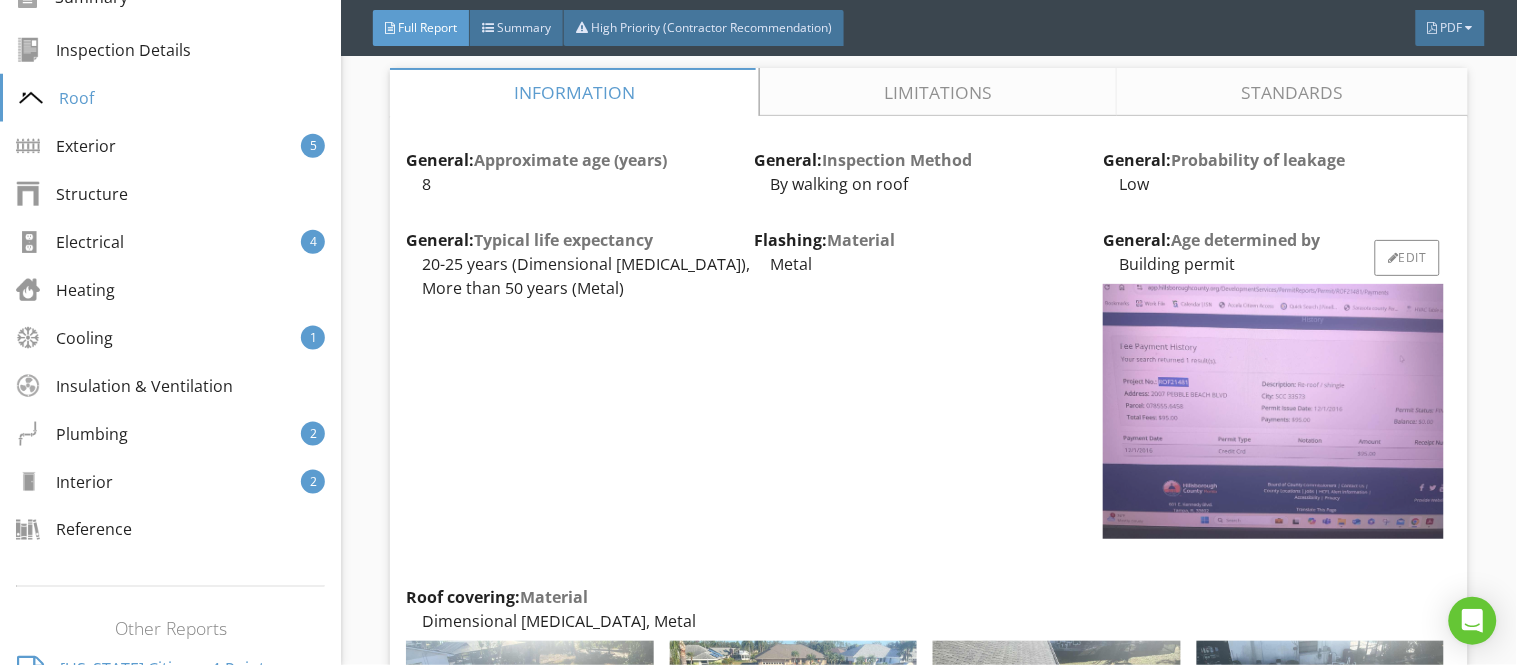 click at bounding box center (1273, 411) 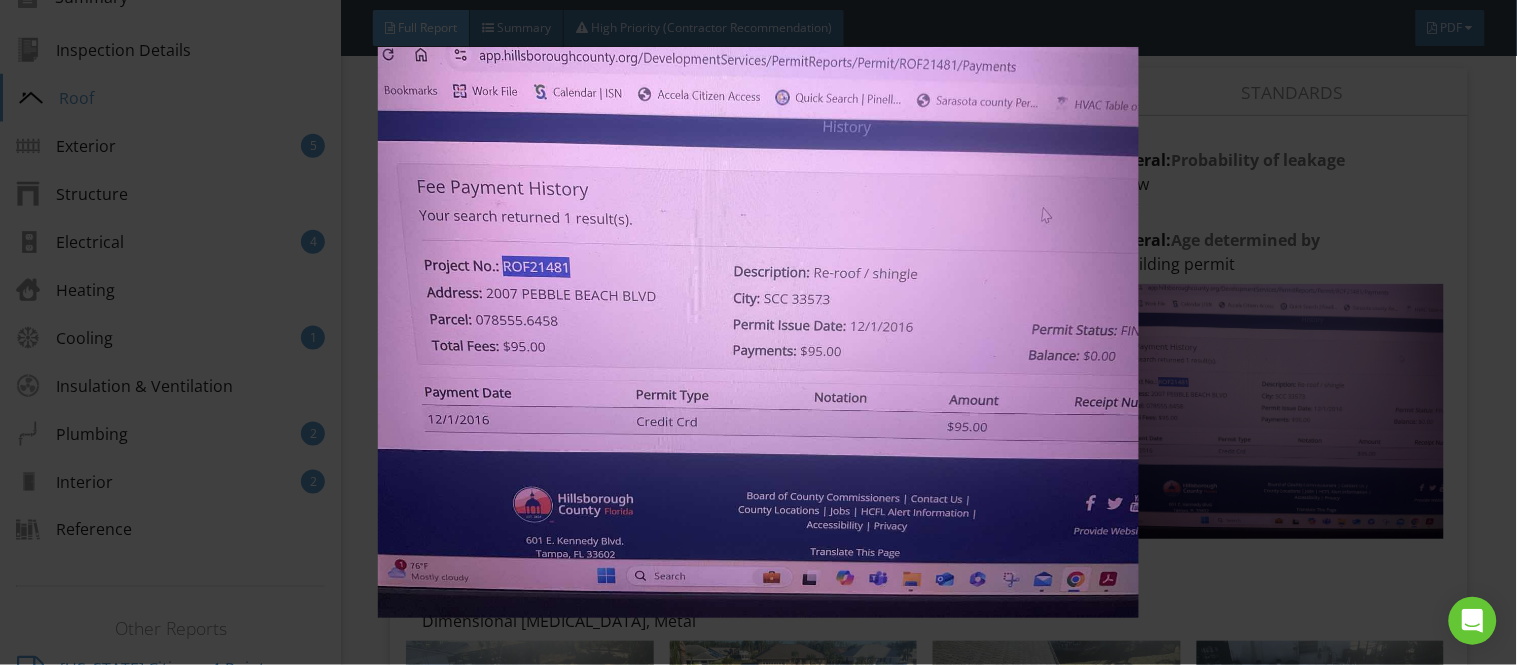 click at bounding box center [758, 332] 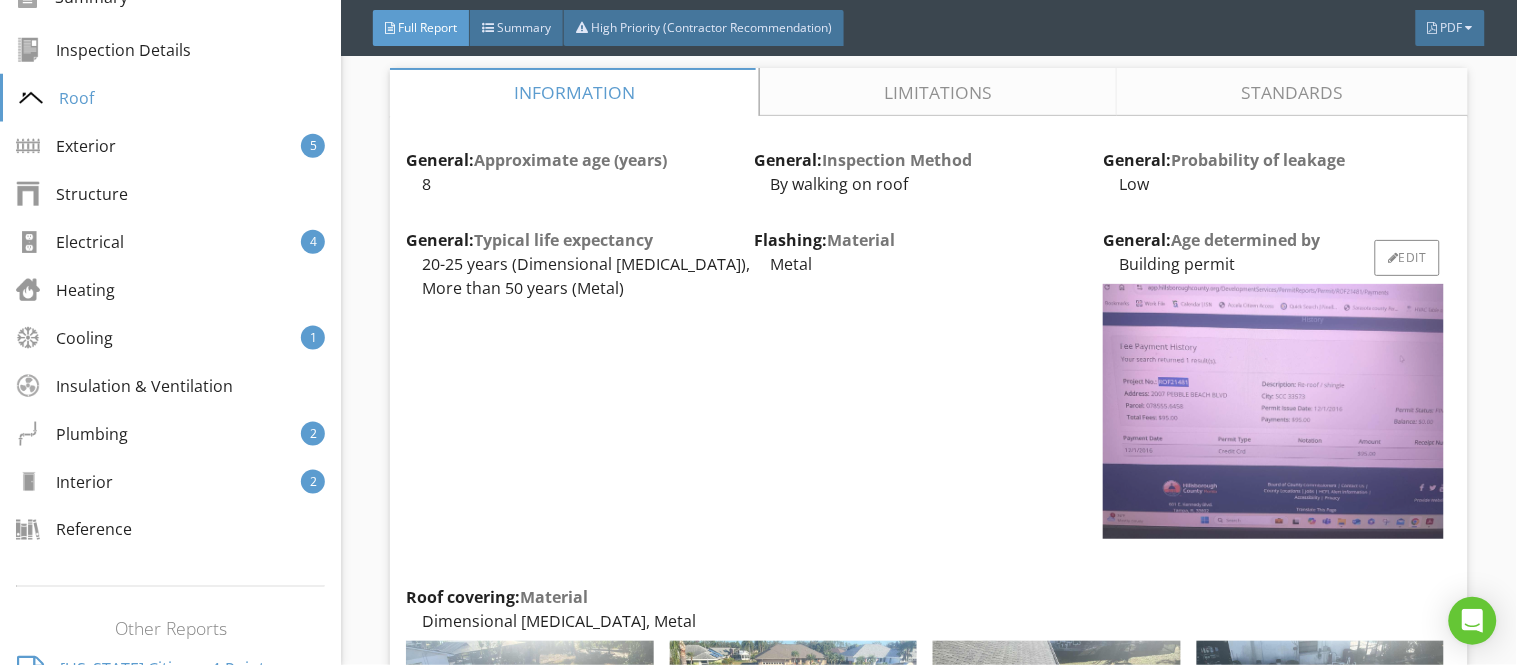 click at bounding box center [1273, 411] 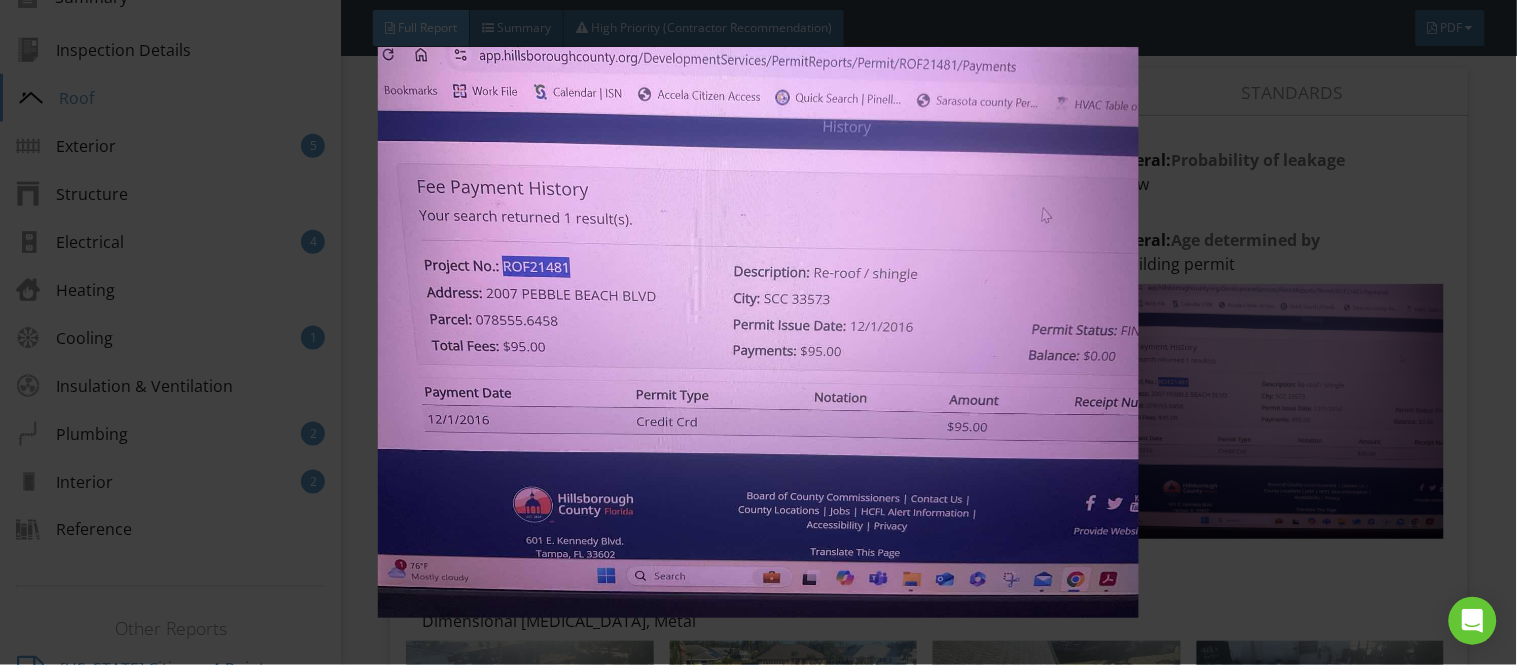 click at bounding box center [758, 332] 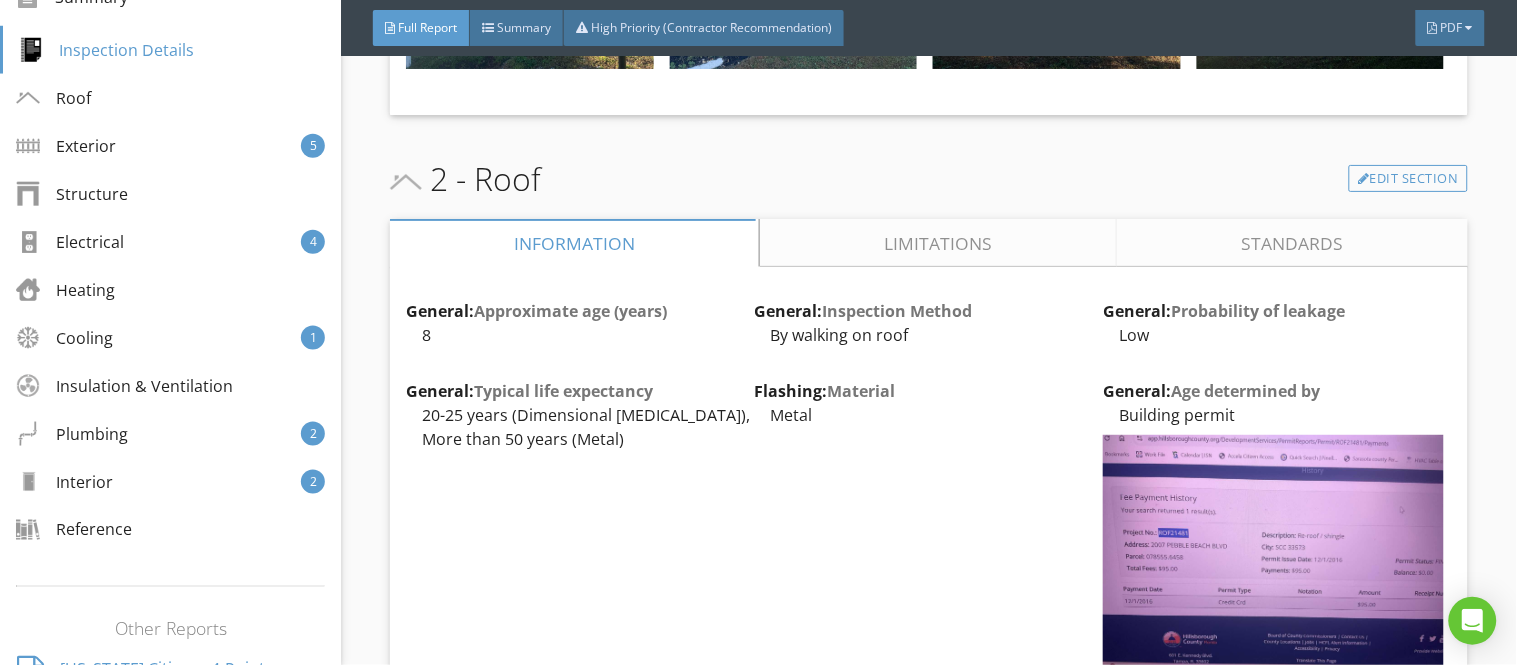 scroll, scrollTop: 2025, scrollLeft: 0, axis: vertical 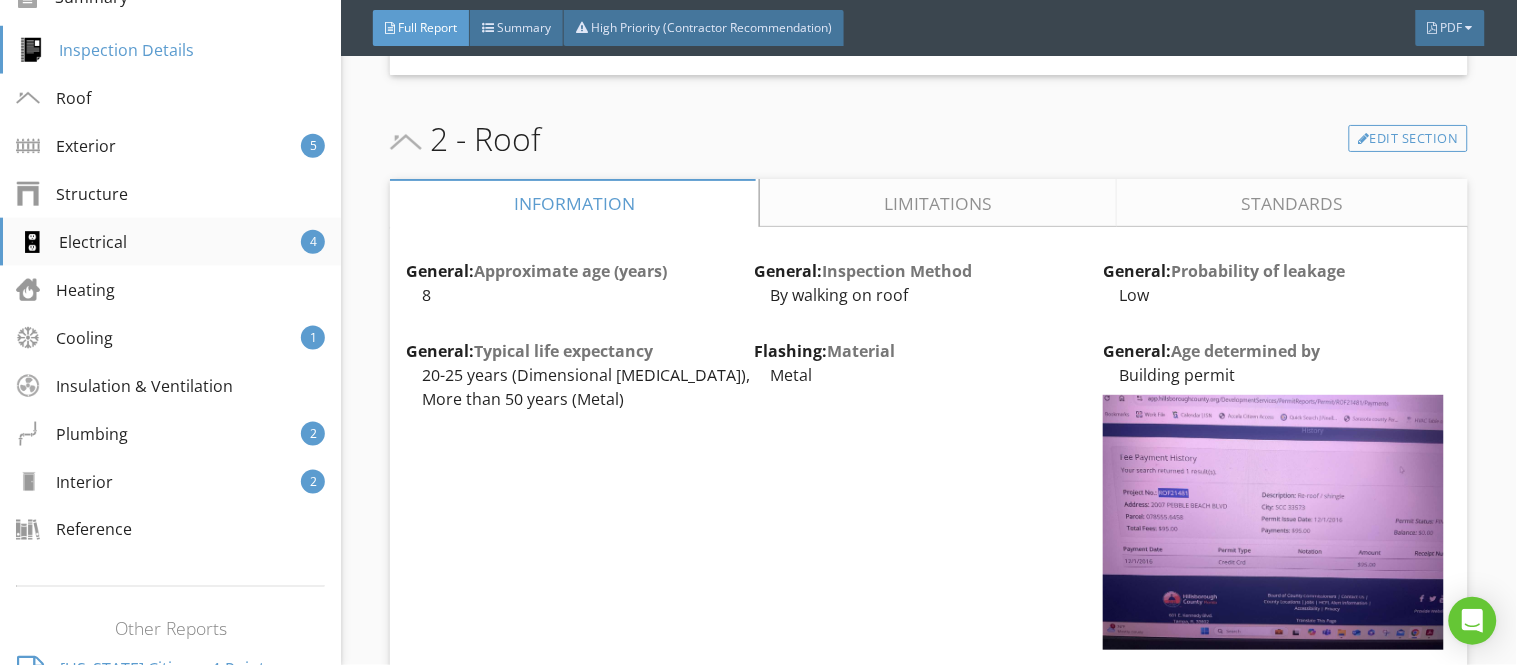 click on "Electrical
4" at bounding box center [170, 242] 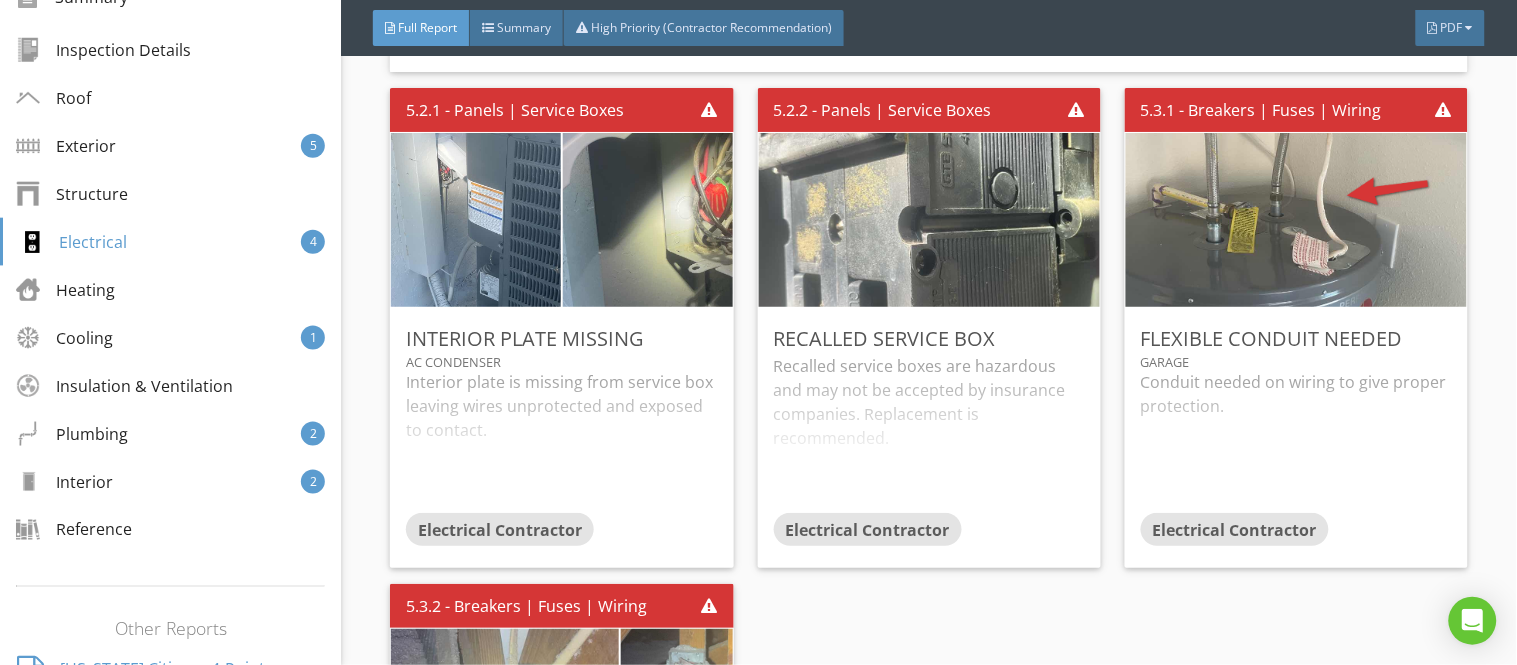 scroll, scrollTop: 7552, scrollLeft: 0, axis: vertical 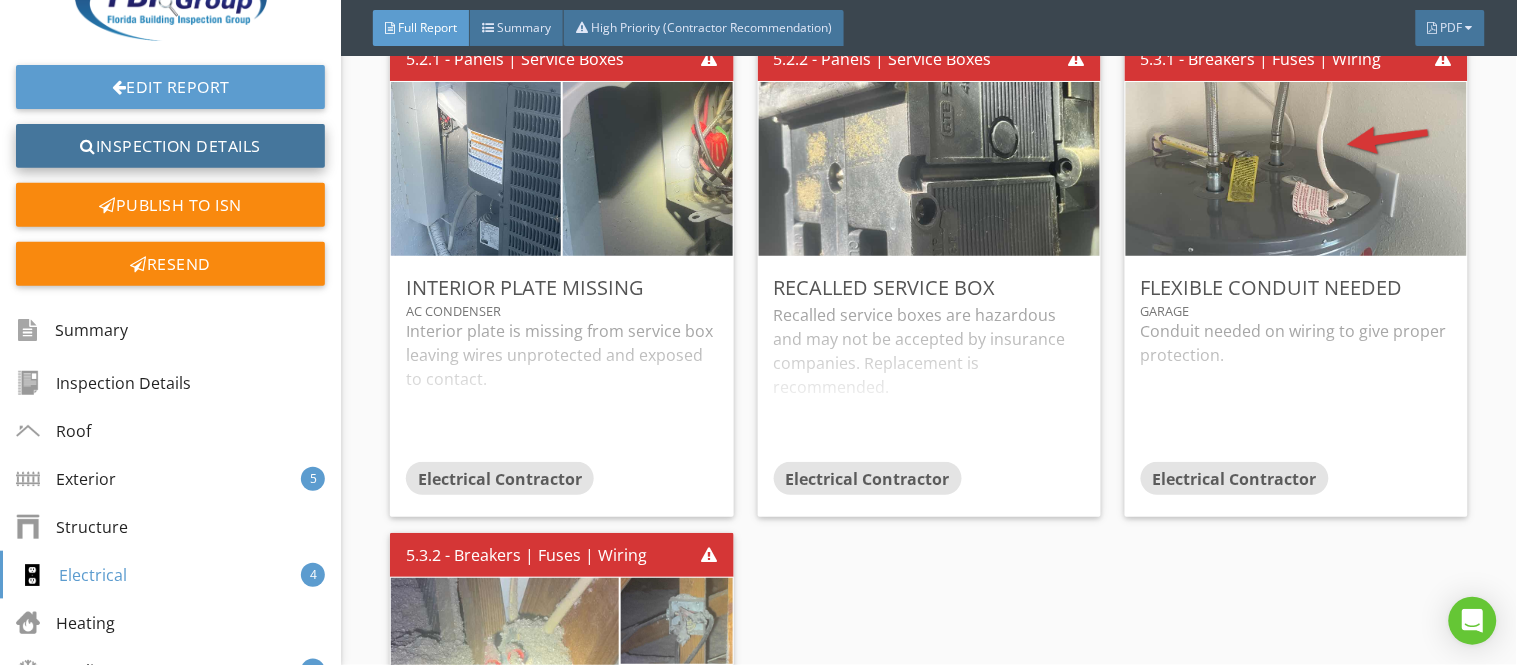 click on "Inspection Details" at bounding box center (170, 146) 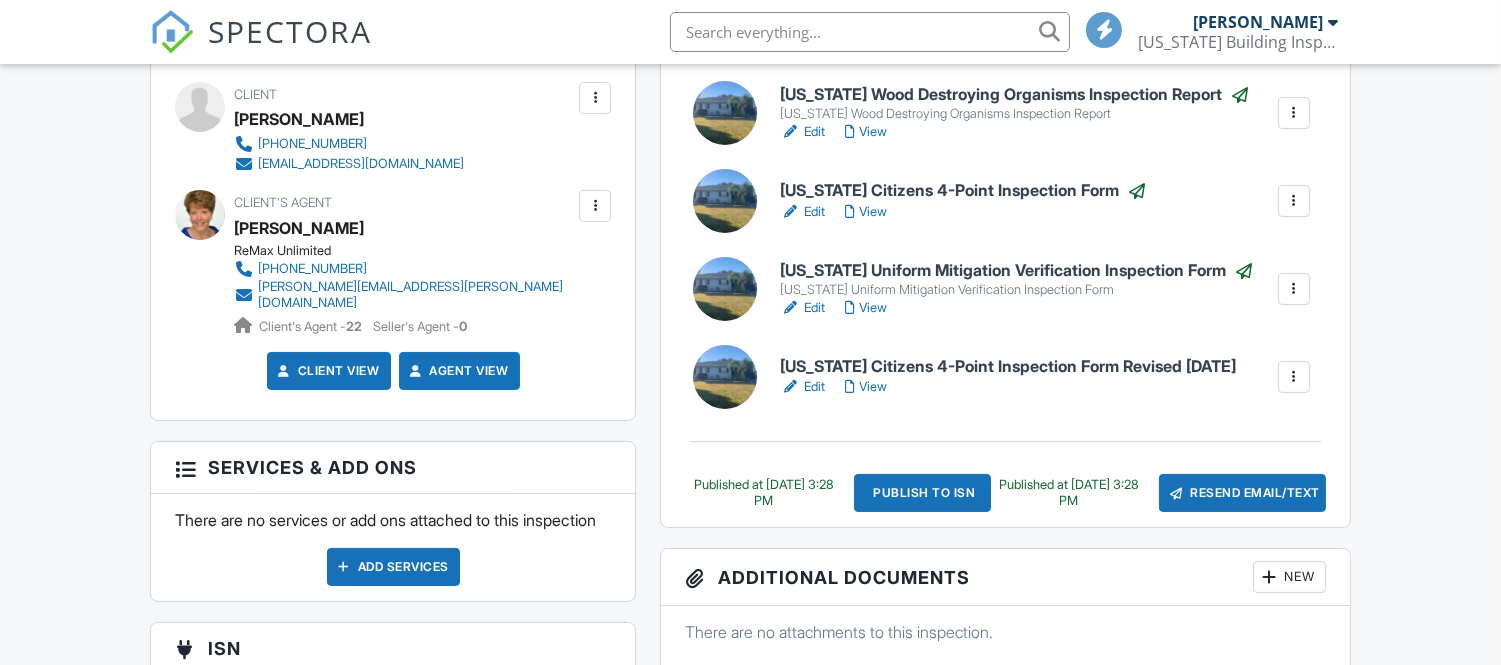scroll, scrollTop: 666, scrollLeft: 0, axis: vertical 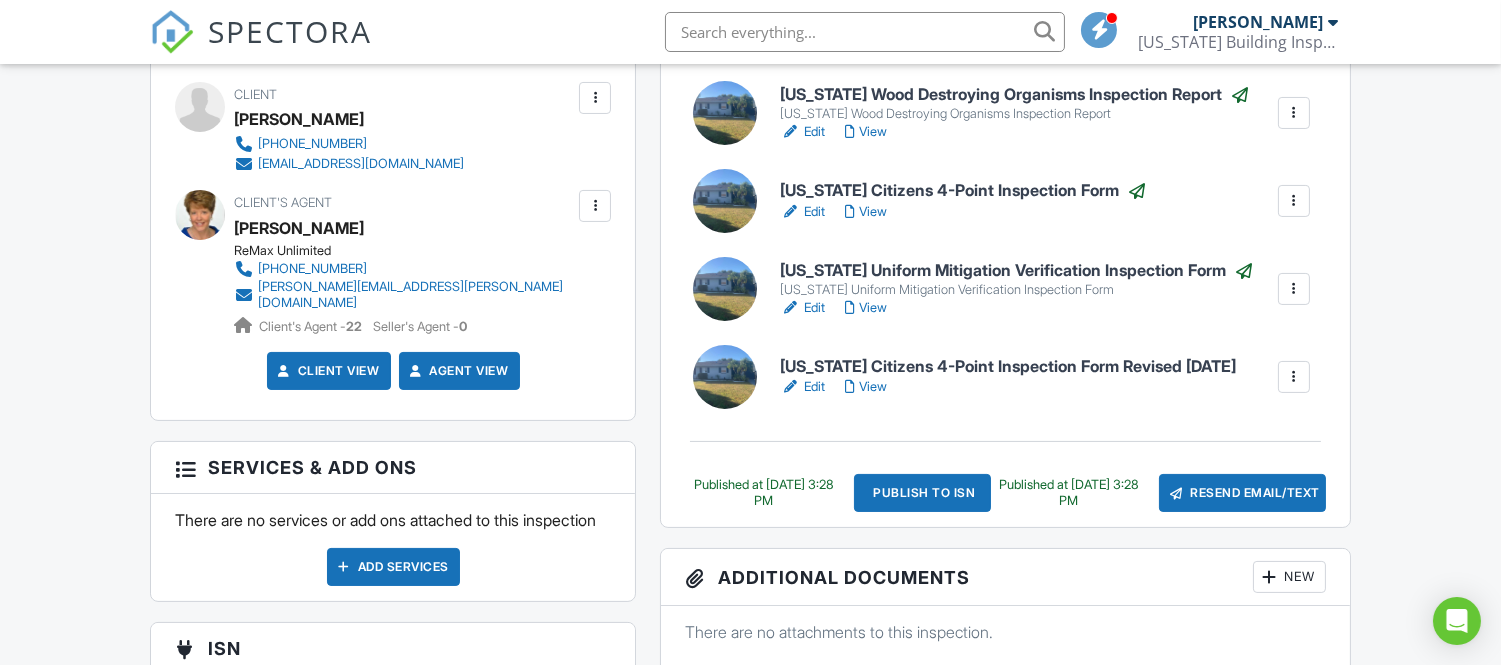 click on "View" at bounding box center [866, 387] 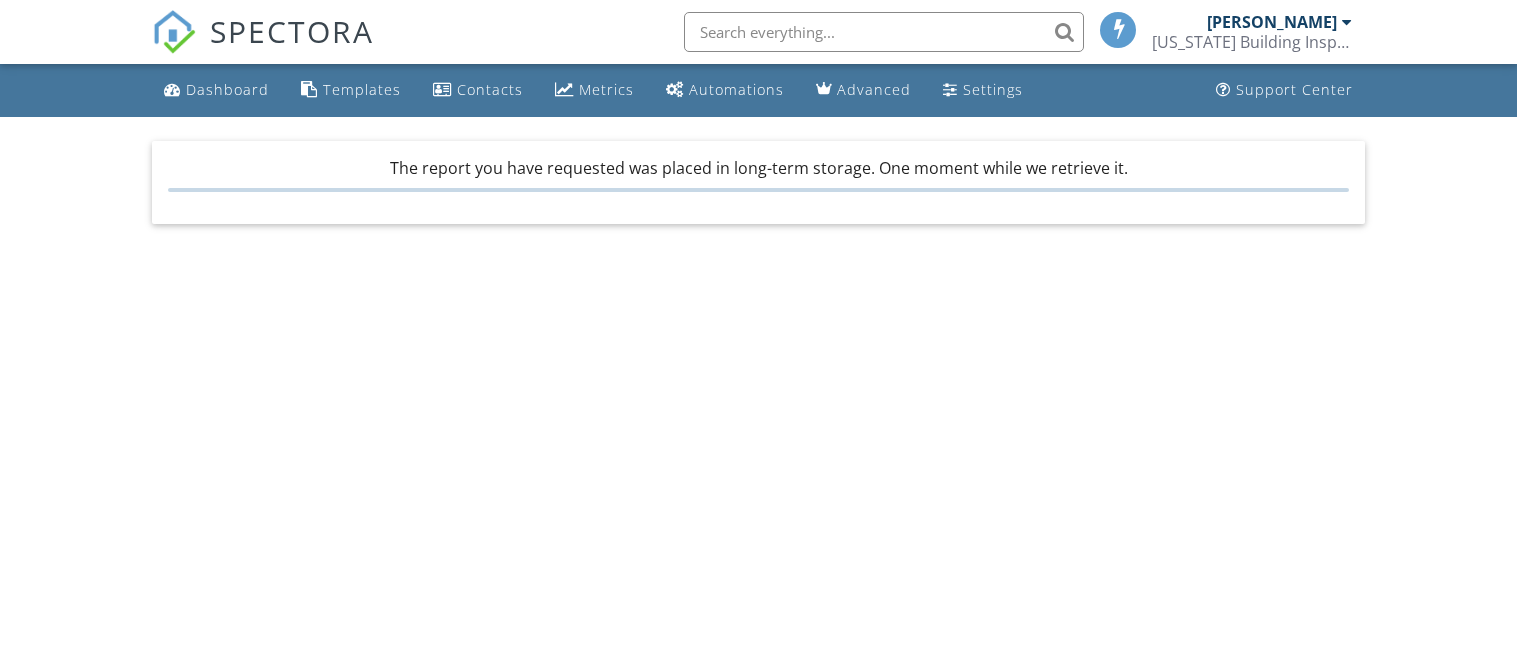 scroll, scrollTop: 0, scrollLeft: 0, axis: both 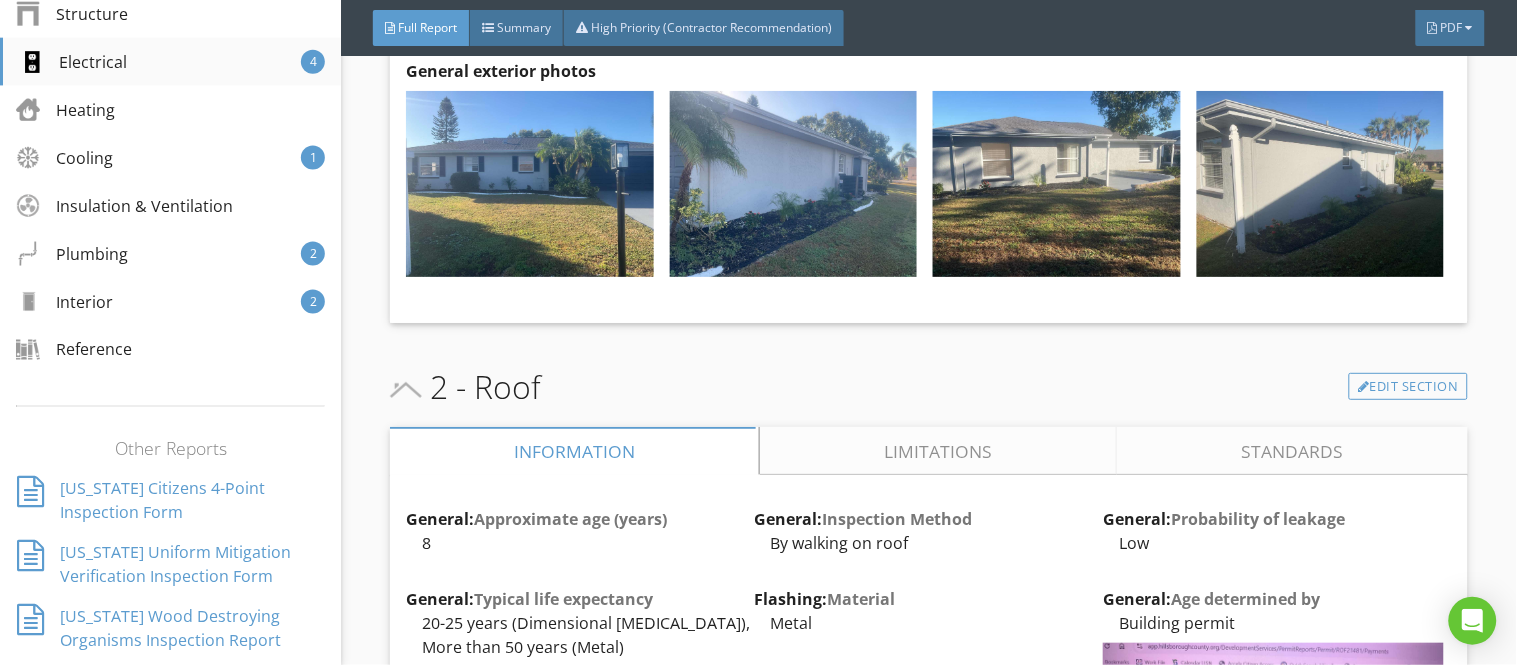 click on "Electrical
4" at bounding box center [170, 62] 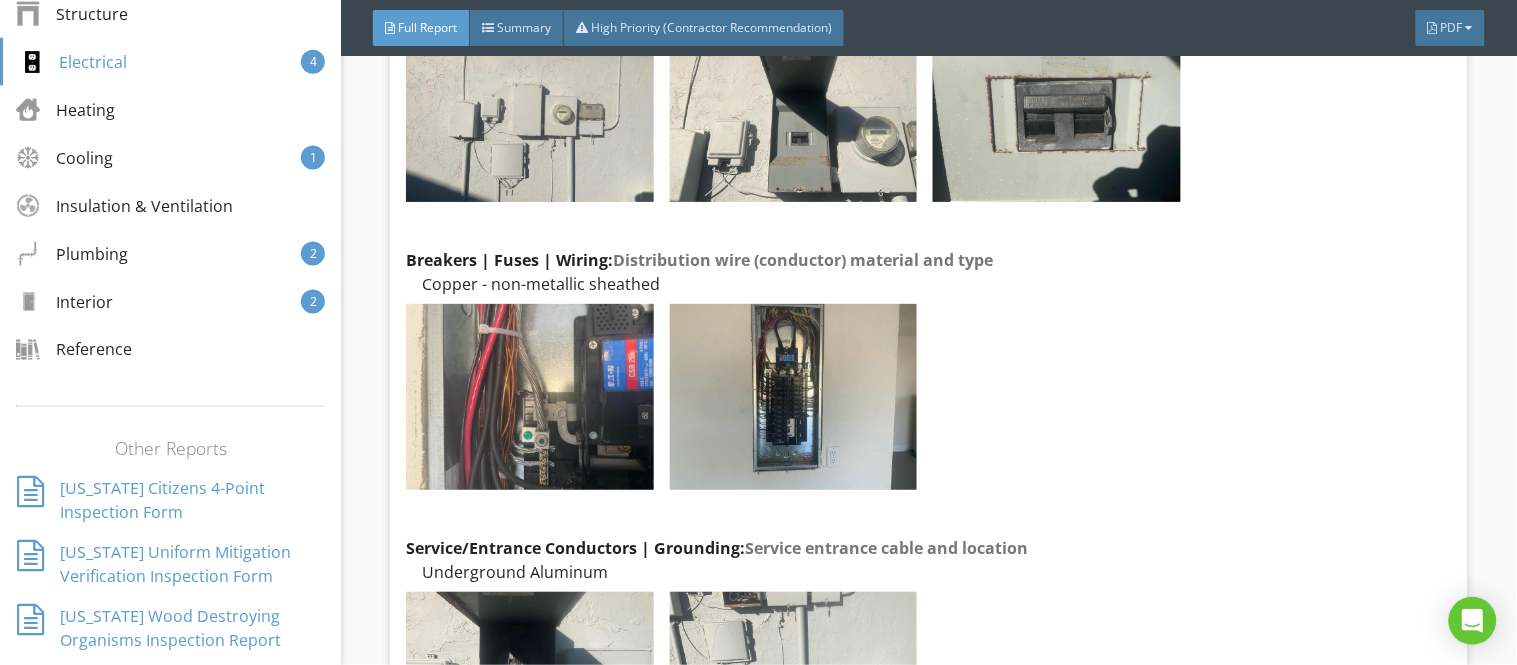 scroll, scrollTop: 6774, scrollLeft: 0, axis: vertical 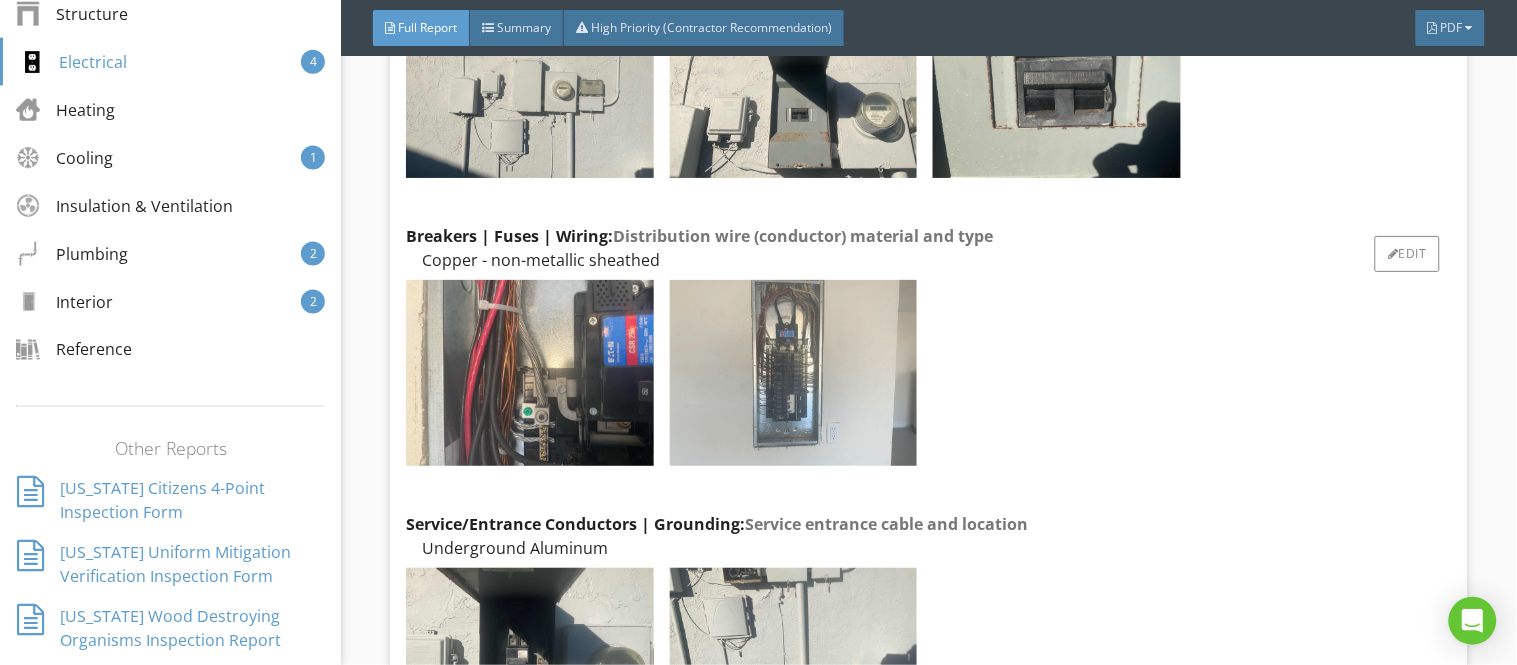 click at bounding box center (793, 373) 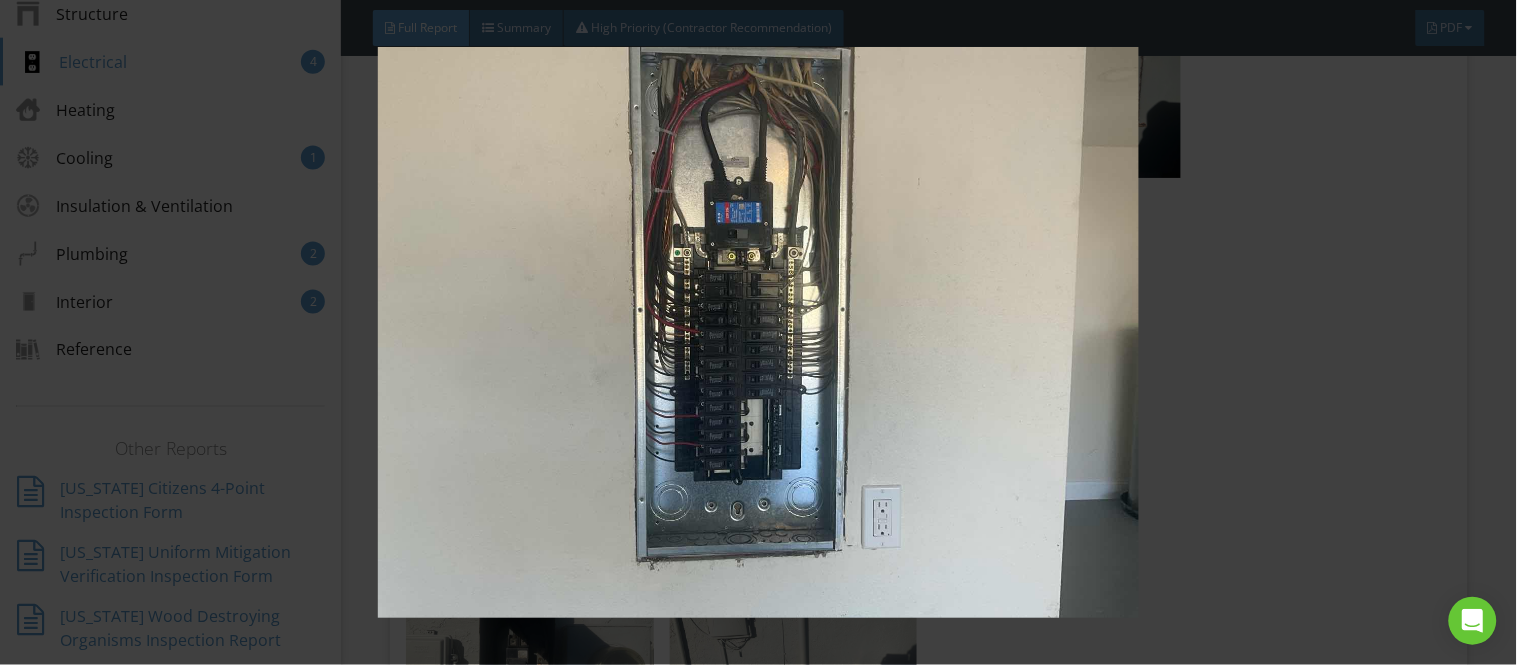 click at bounding box center (758, 332) 